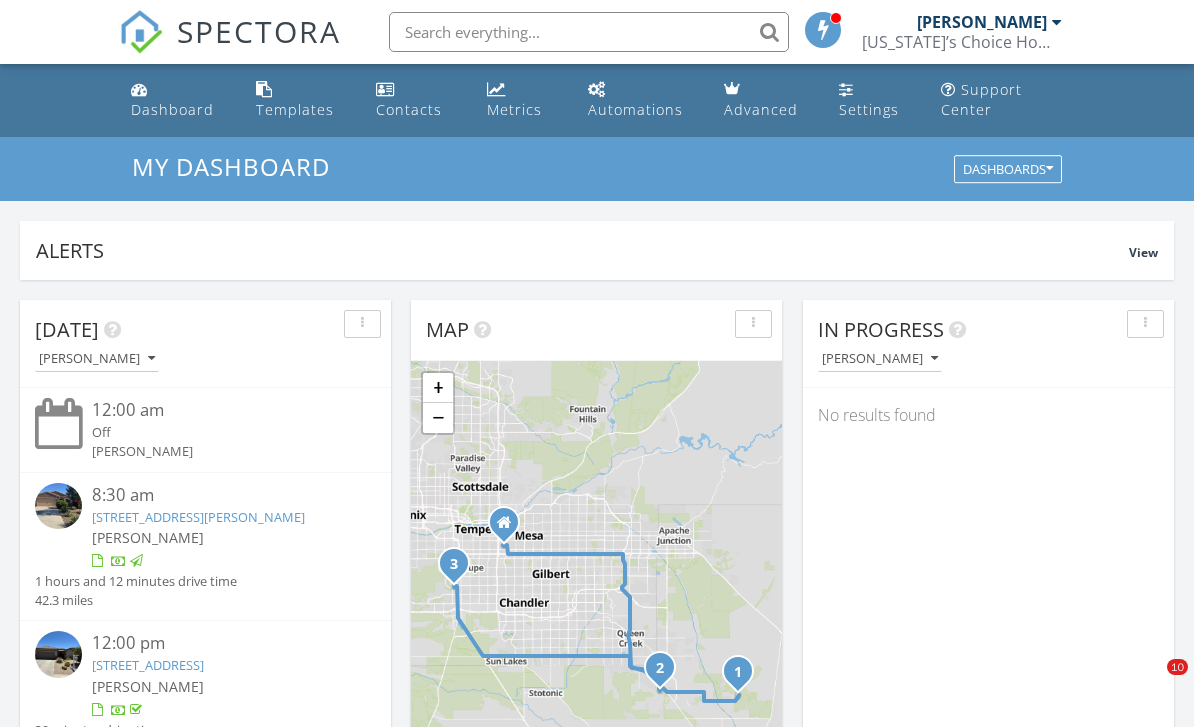 scroll, scrollTop: 152, scrollLeft: 0, axis: vertical 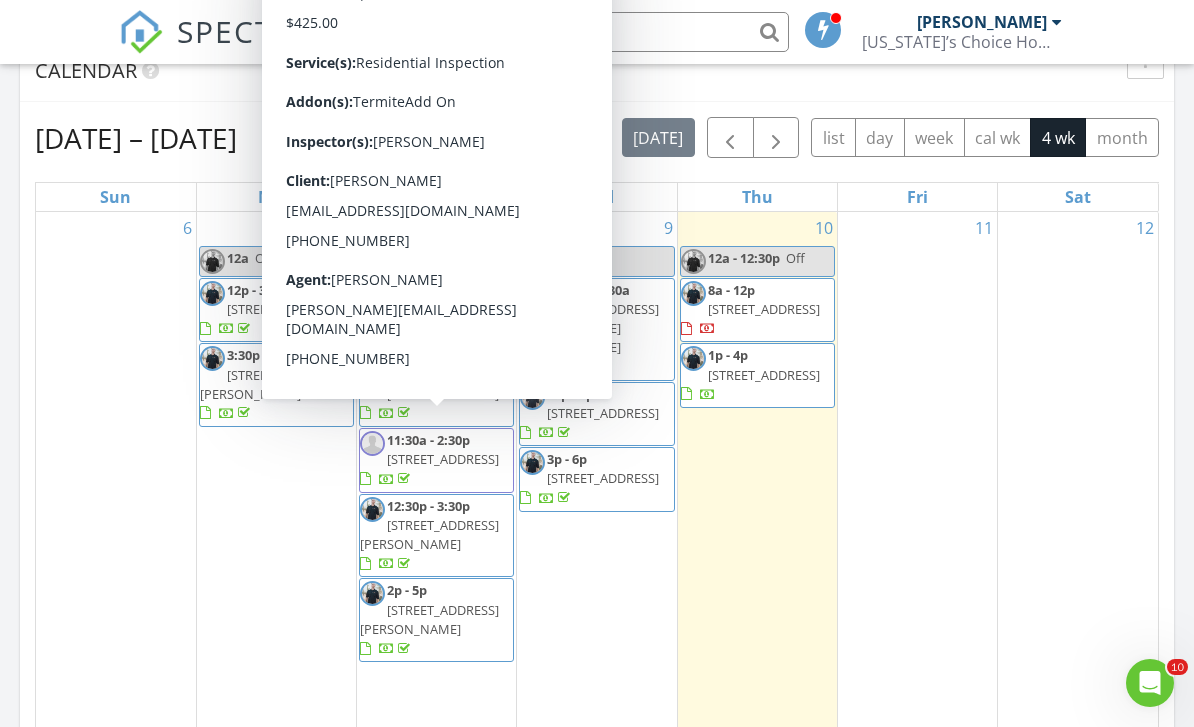click on "6410 S 350th Ave, Tonopah 85354" at bounding box center [443, 459] 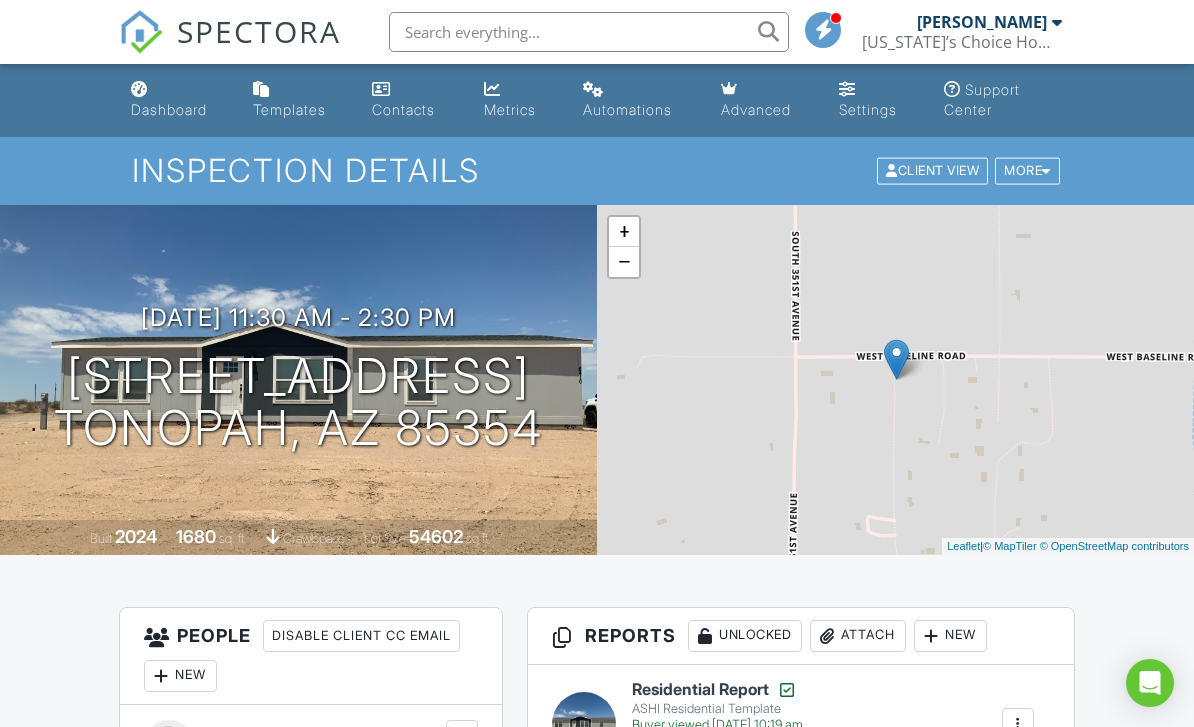 scroll, scrollTop: 344, scrollLeft: 0, axis: vertical 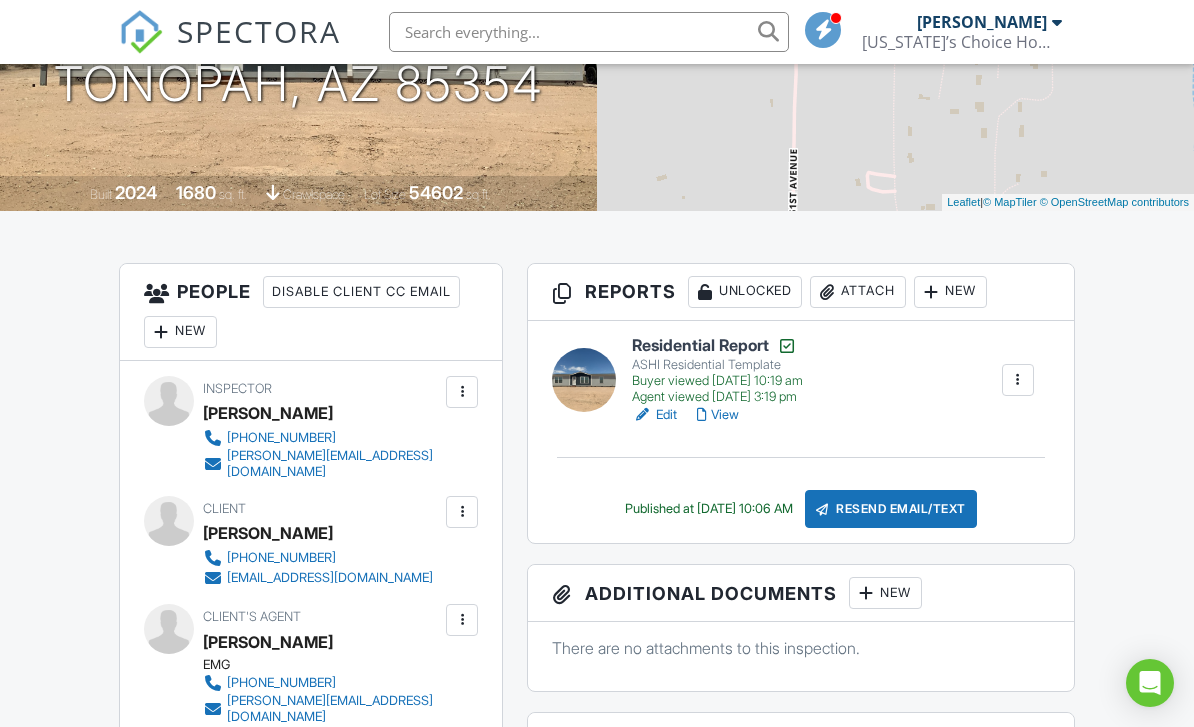 click on "View" at bounding box center [718, 415] 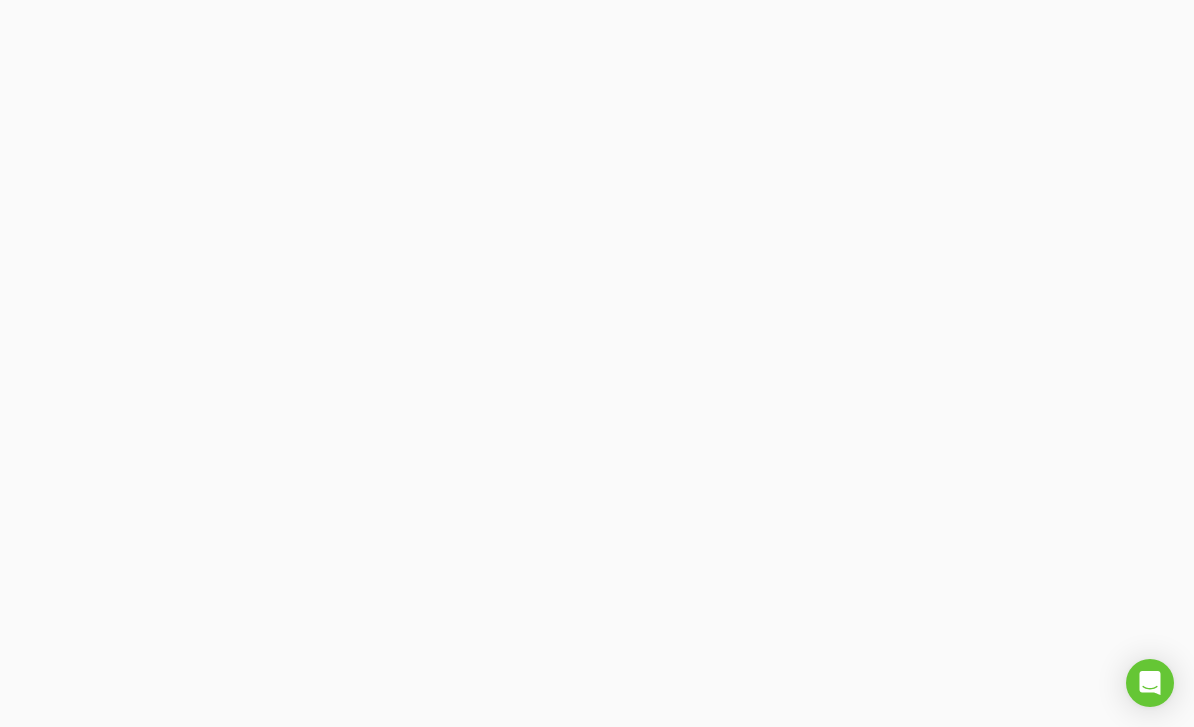 scroll, scrollTop: 0, scrollLeft: 0, axis: both 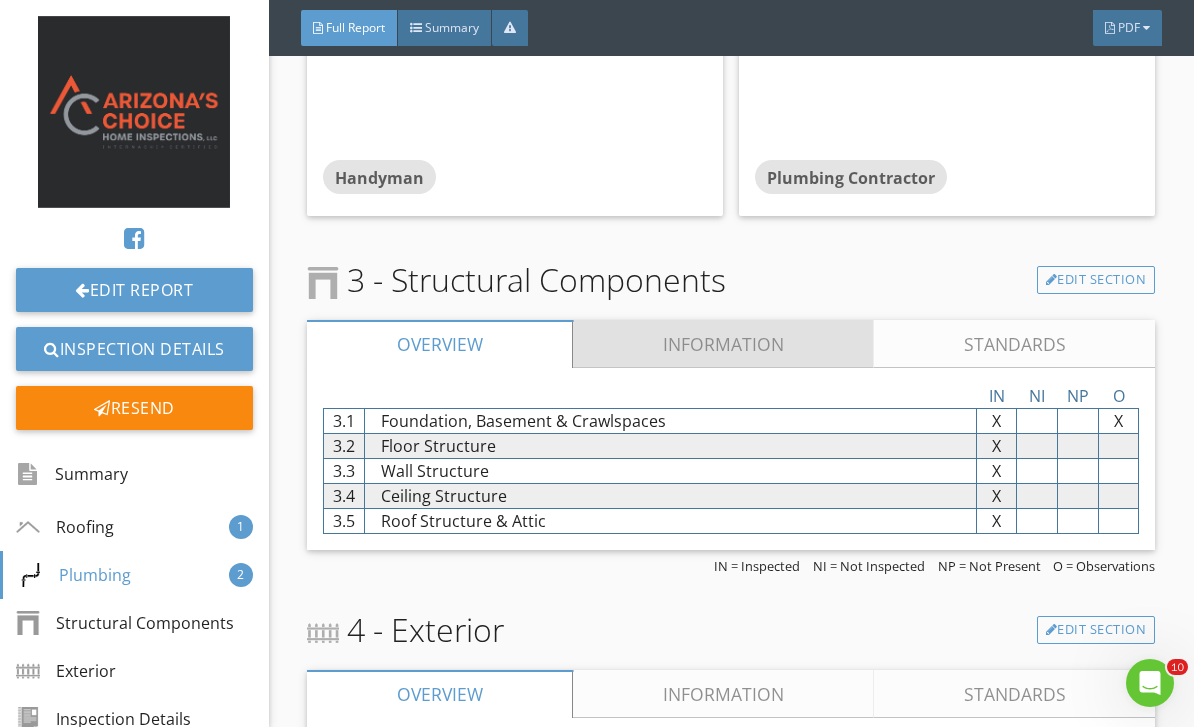 click on "Information" at bounding box center (723, 344) 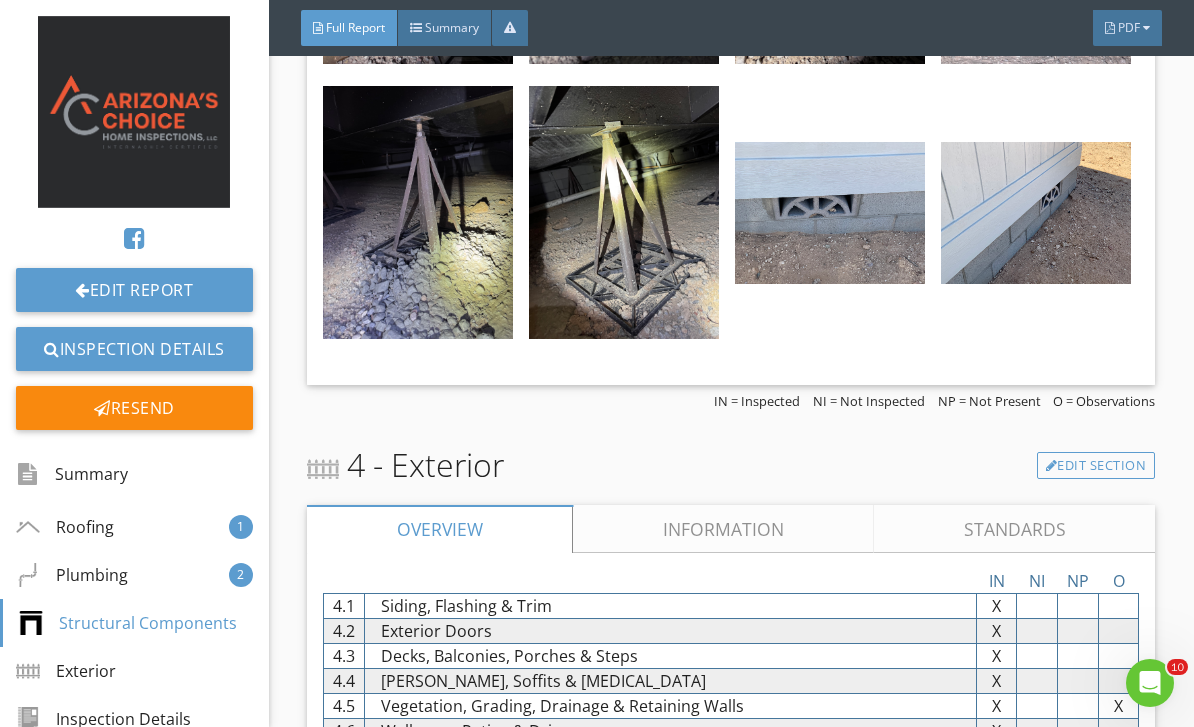 scroll, scrollTop: 3993, scrollLeft: 0, axis: vertical 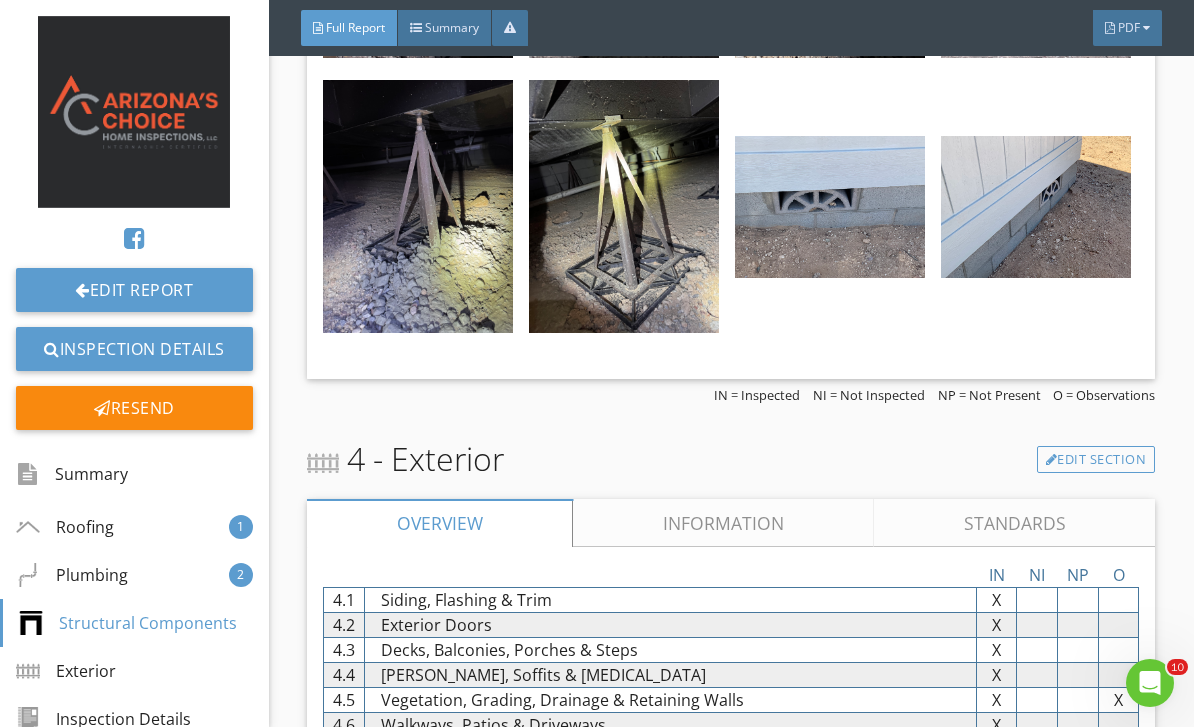 click on "Information" at bounding box center (723, 523) 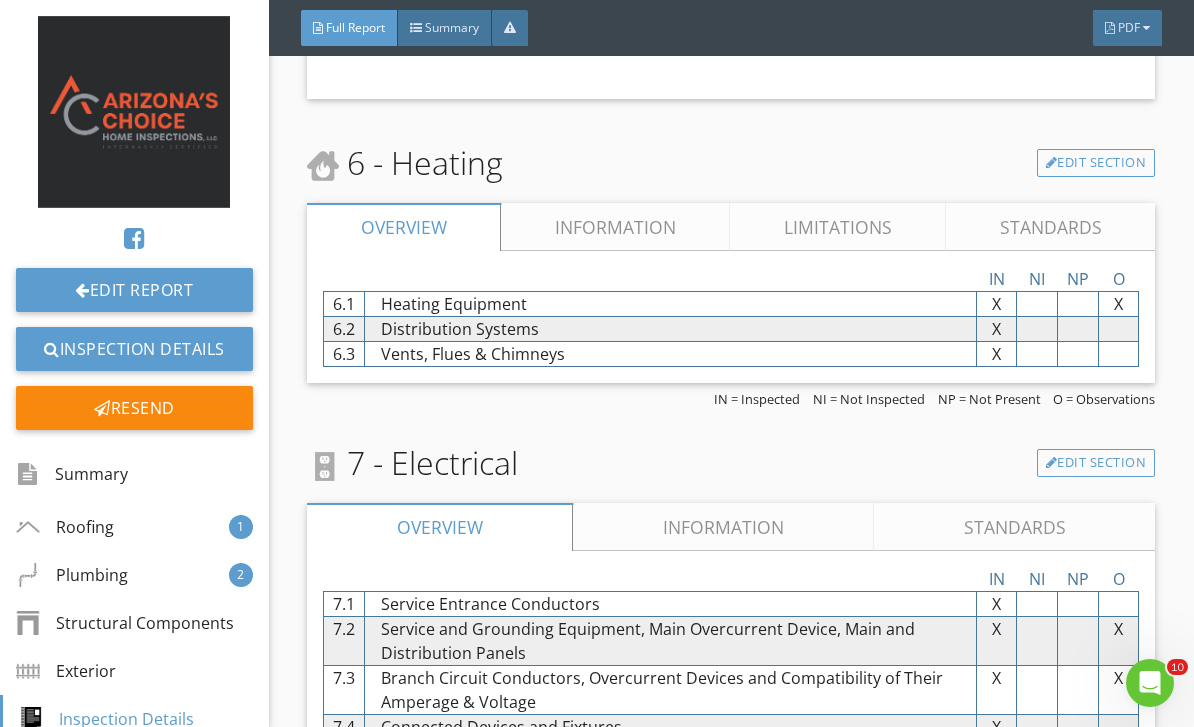 scroll, scrollTop: 6762, scrollLeft: 0, axis: vertical 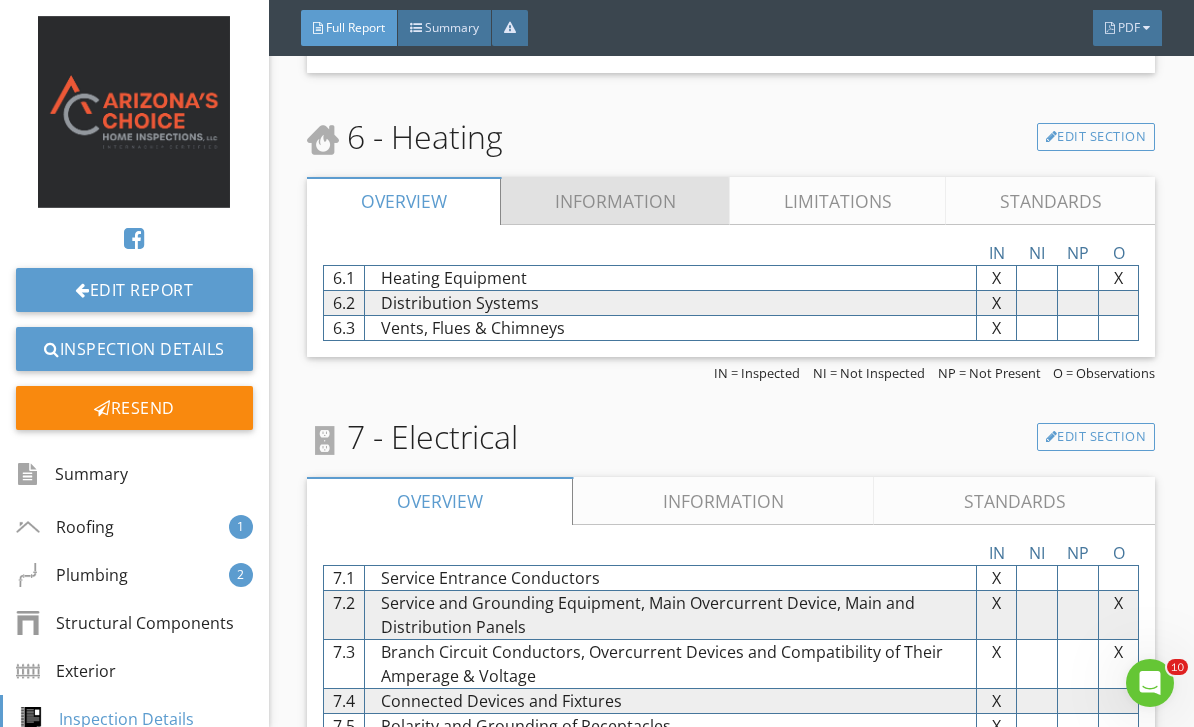 click on "Information" at bounding box center (615, 201) 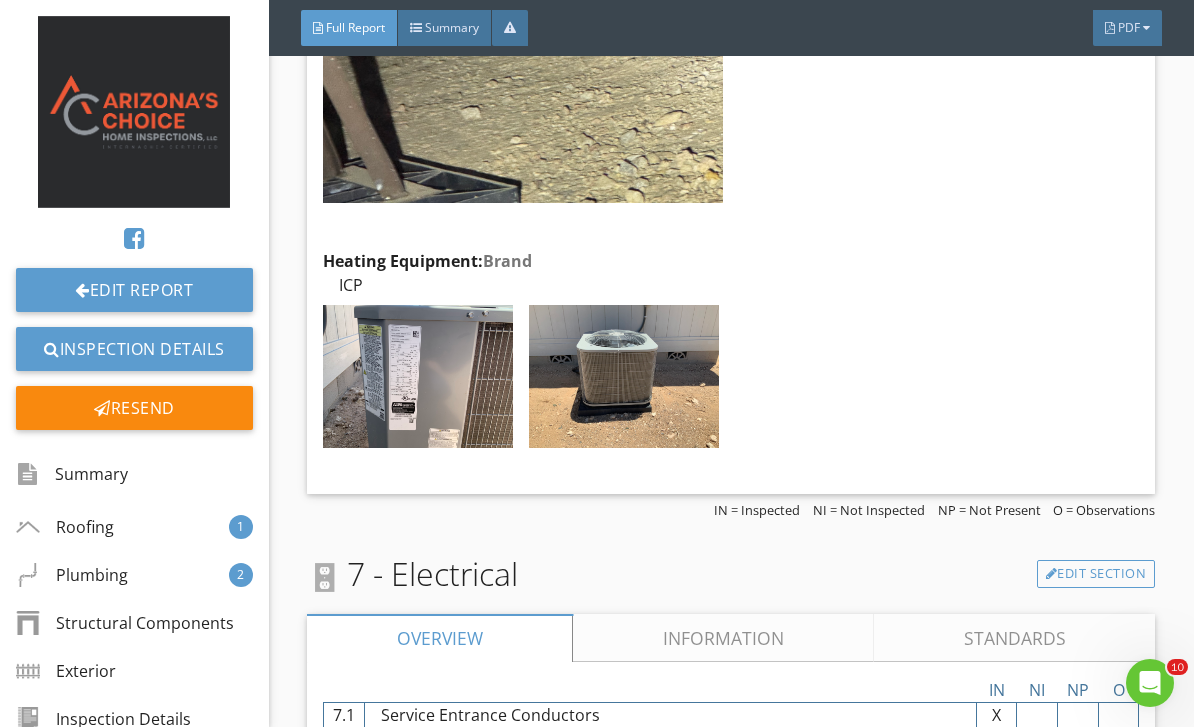 scroll, scrollTop: 7907, scrollLeft: 0, axis: vertical 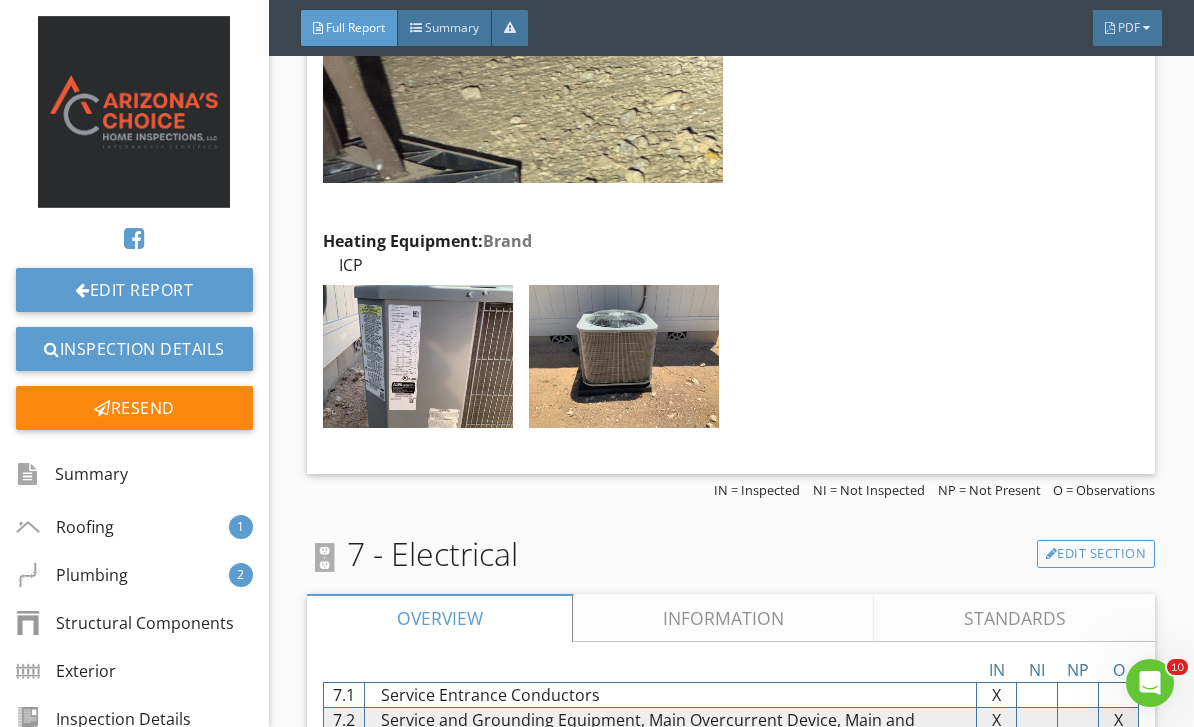 click at bounding box center (418, 356) 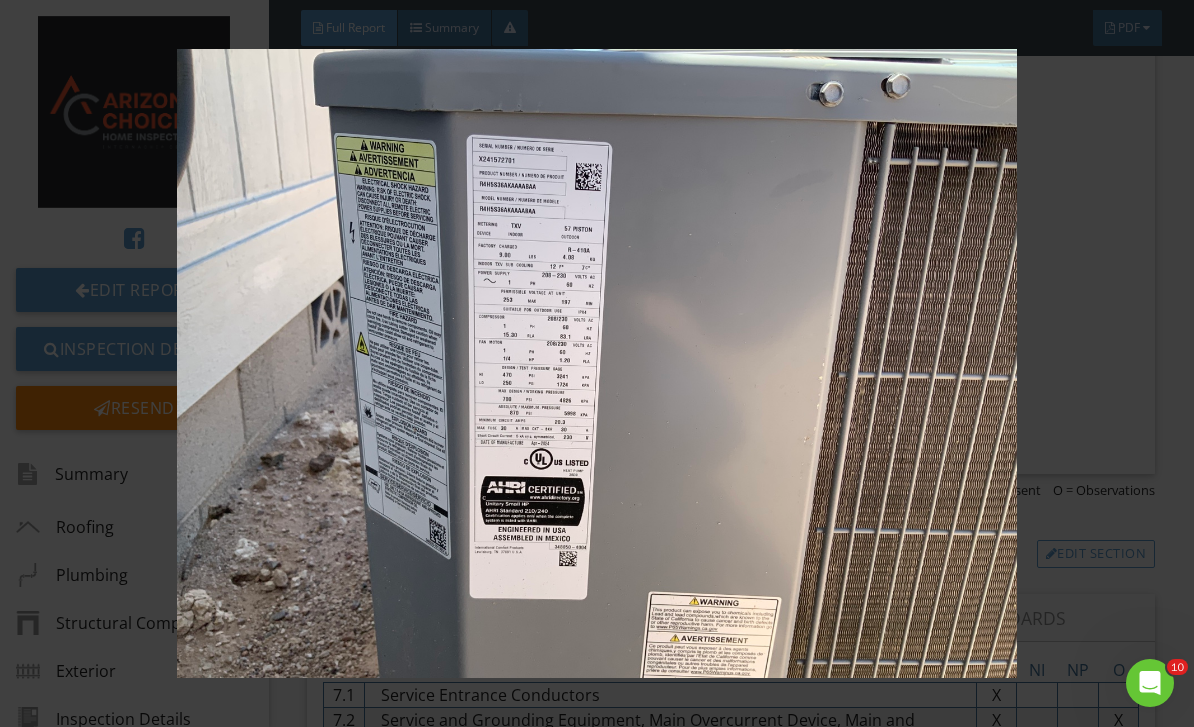 click at bounding box center [597, 364] 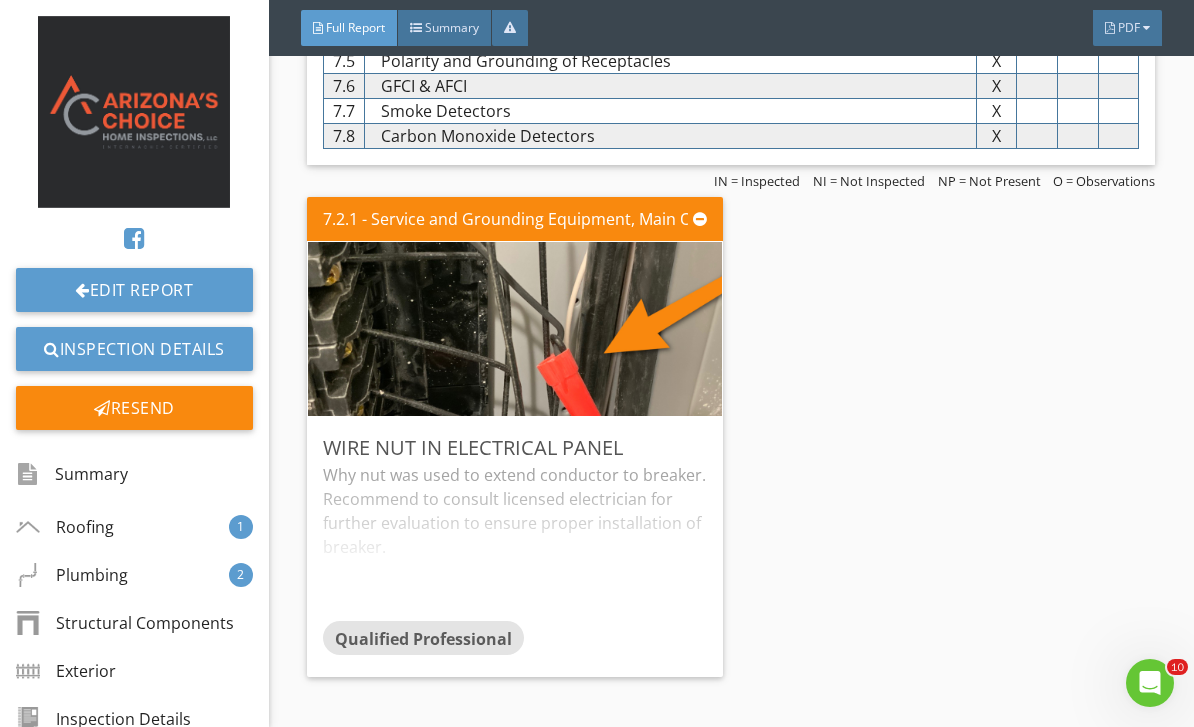 scroll, scrollTop: 8698, scrollLeft: 0, axis: vertical 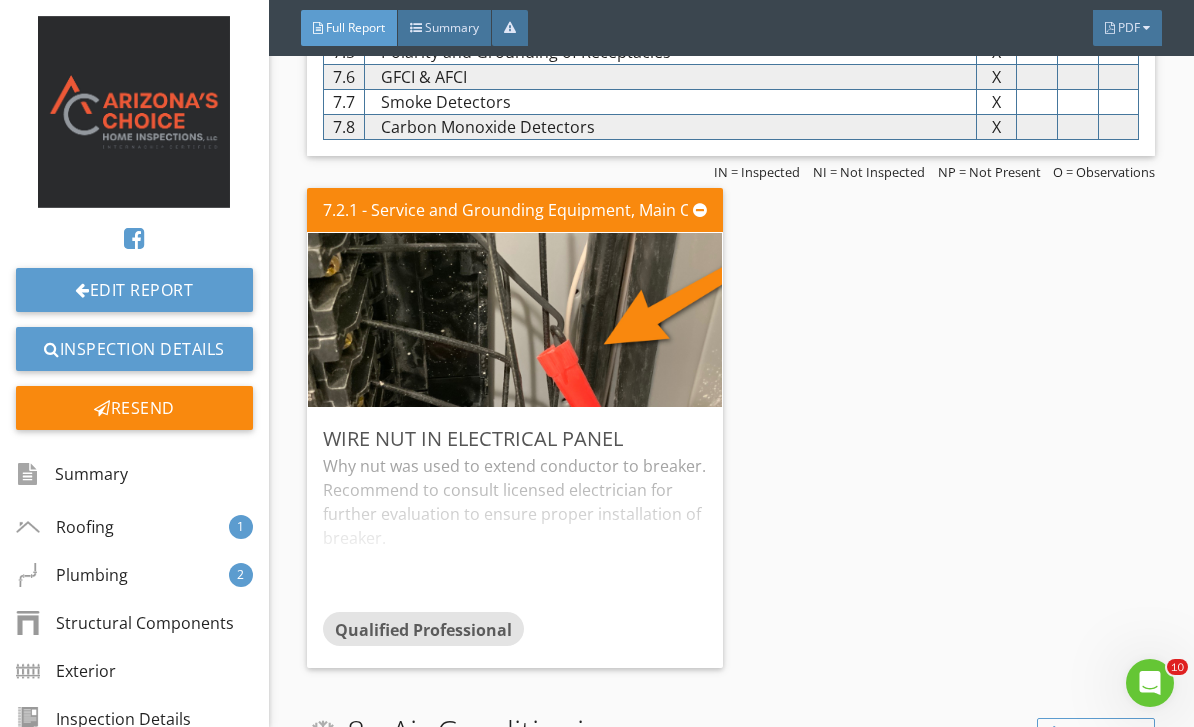 click at bounding box center [515, 319] 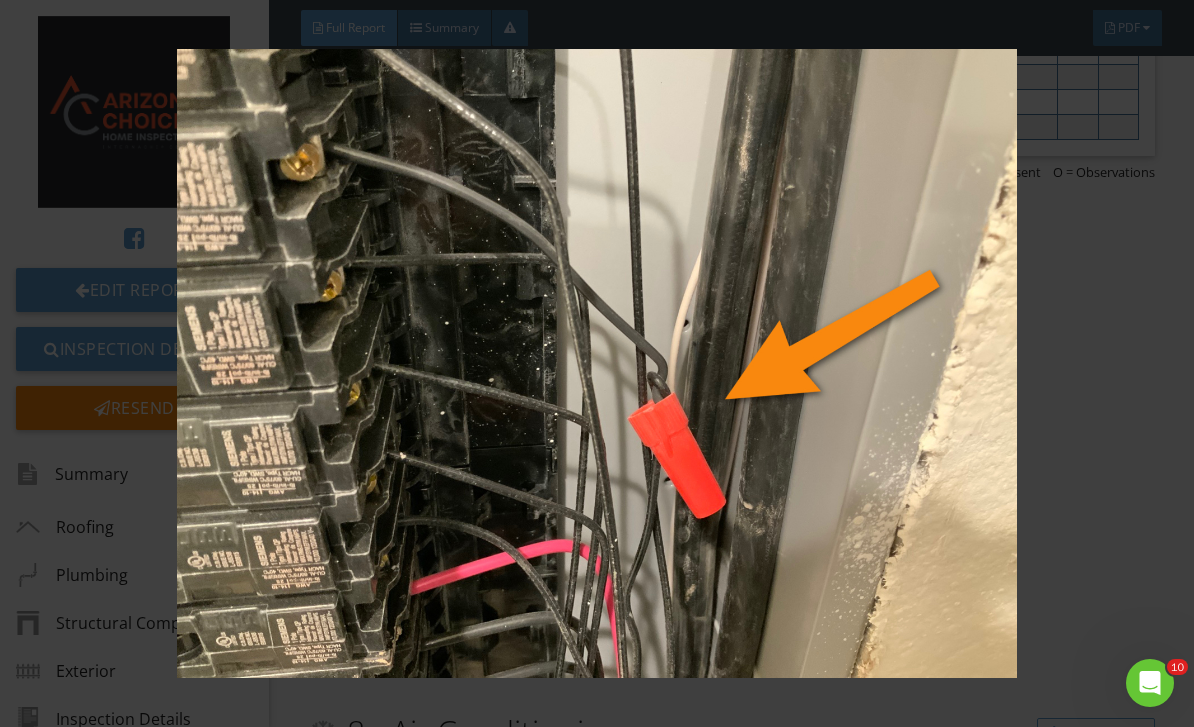 click at bounding box center (597, 364) 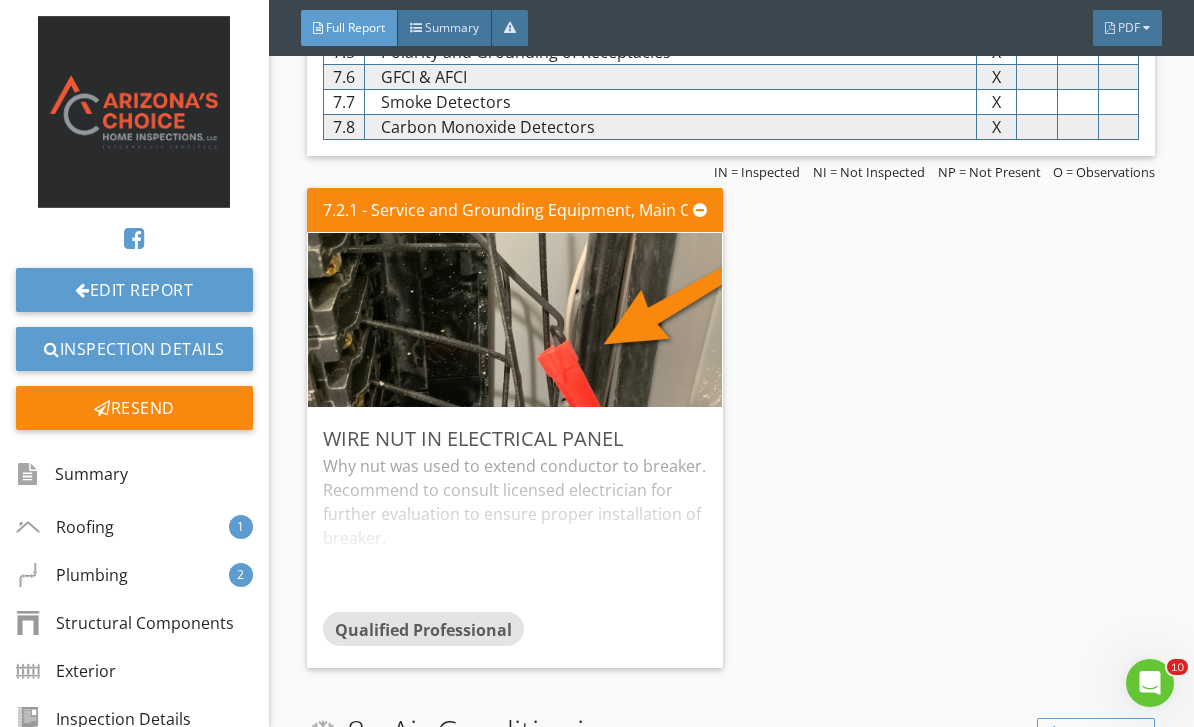 click on "Edit" at bounding box center [0, 0] 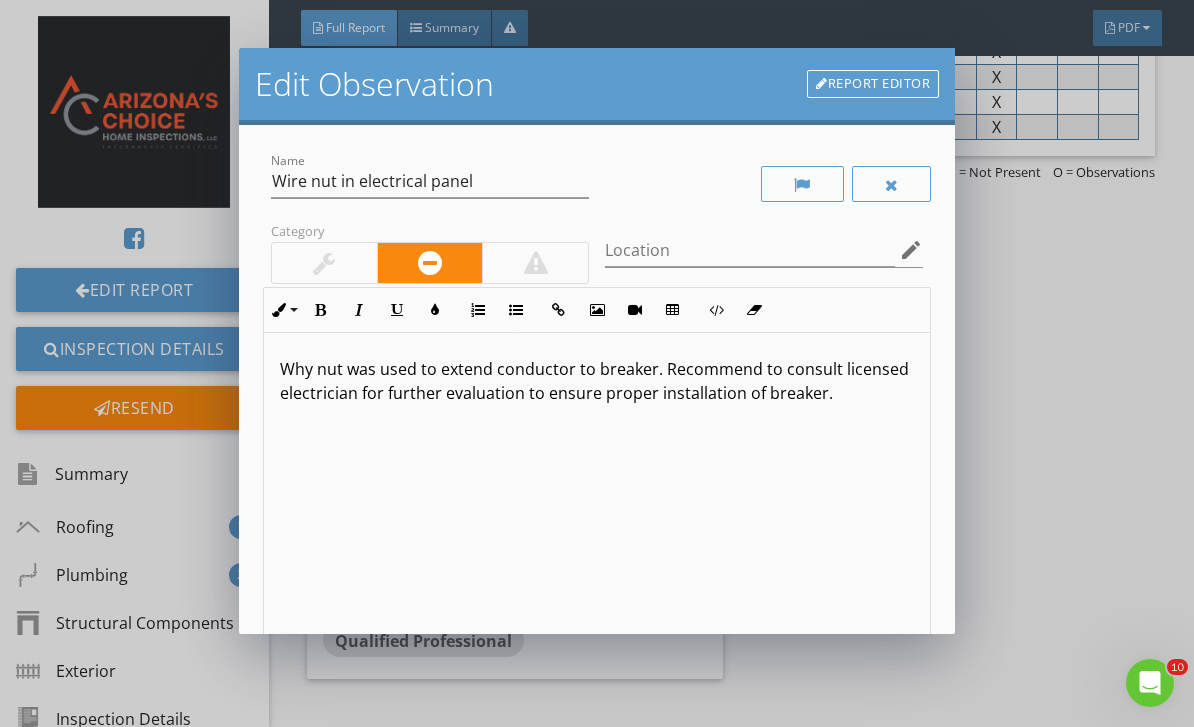 click at bounding box center (324, 263) 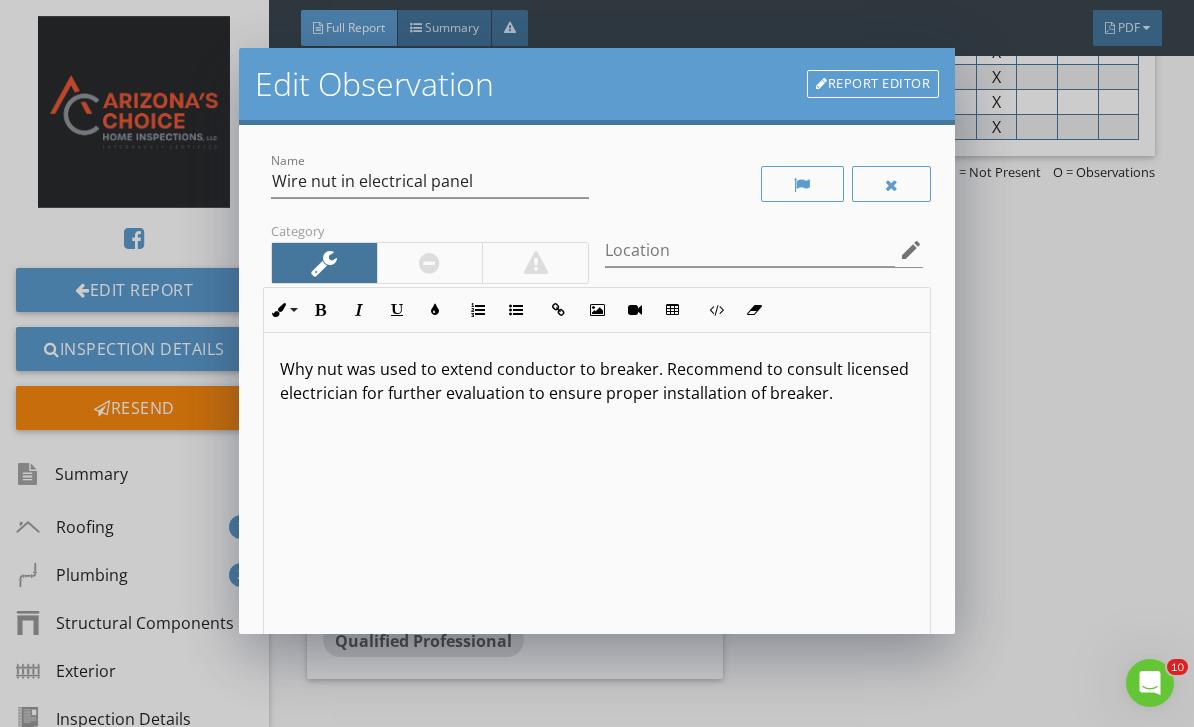 click on "Why nut was used to extend conductor to breaker. Recommend to consult licensed electrician for further evaluation to ensure proper installation of breaker." at bounding box center [597, 381] 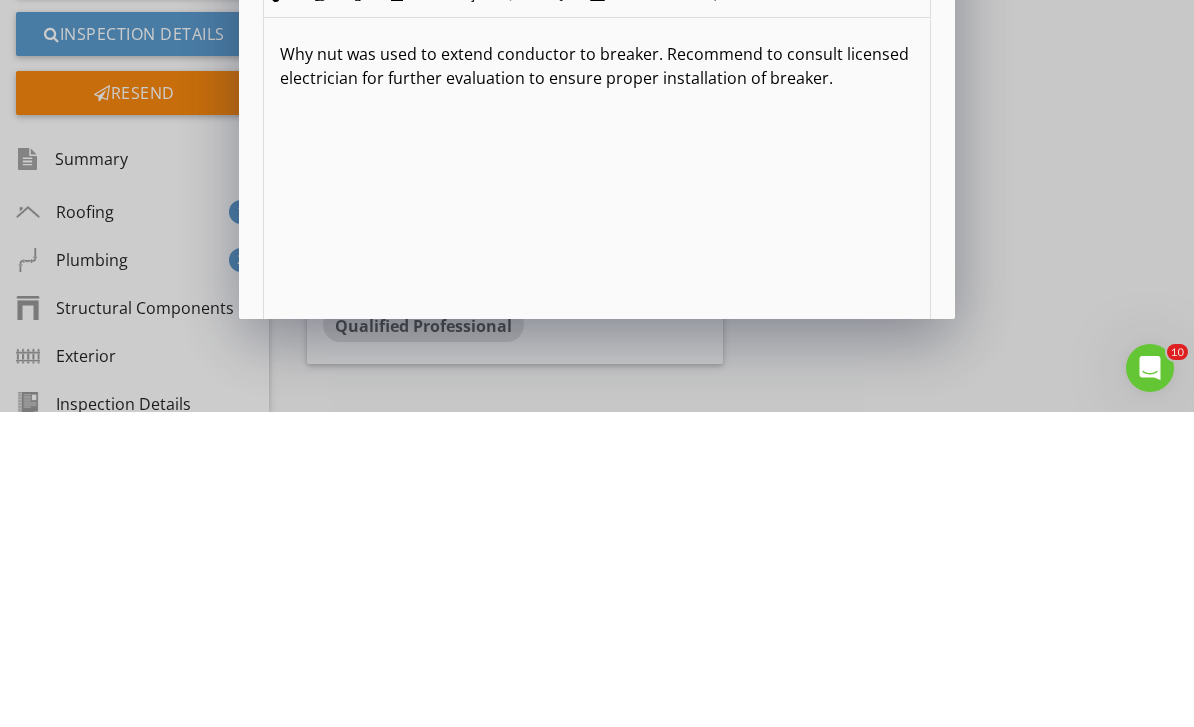 click on "Why nut was used to extend conductor to breaker. Recommend to consult licensed electrician for further evaluation to ensure proper installation of breaker." at bounding box center [597, 381] 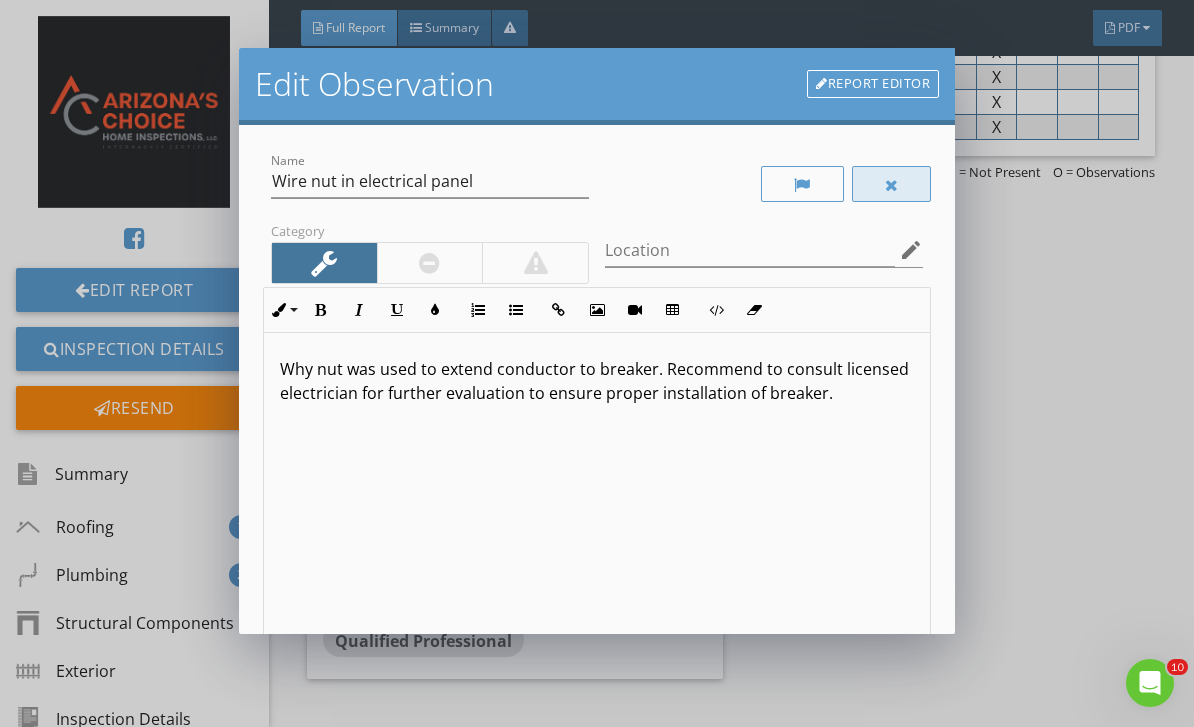 click at bounding box center (892, 185) 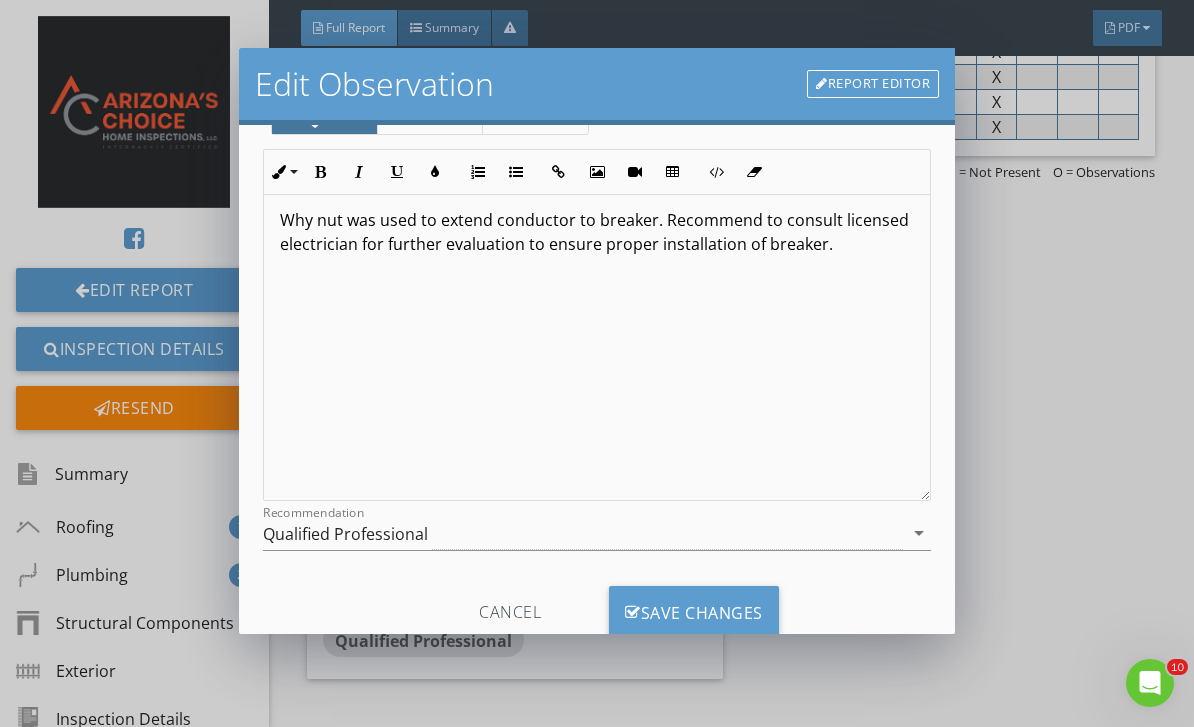 scroll, scrollTop: 165, scrollLeft: 0, axis: vertical 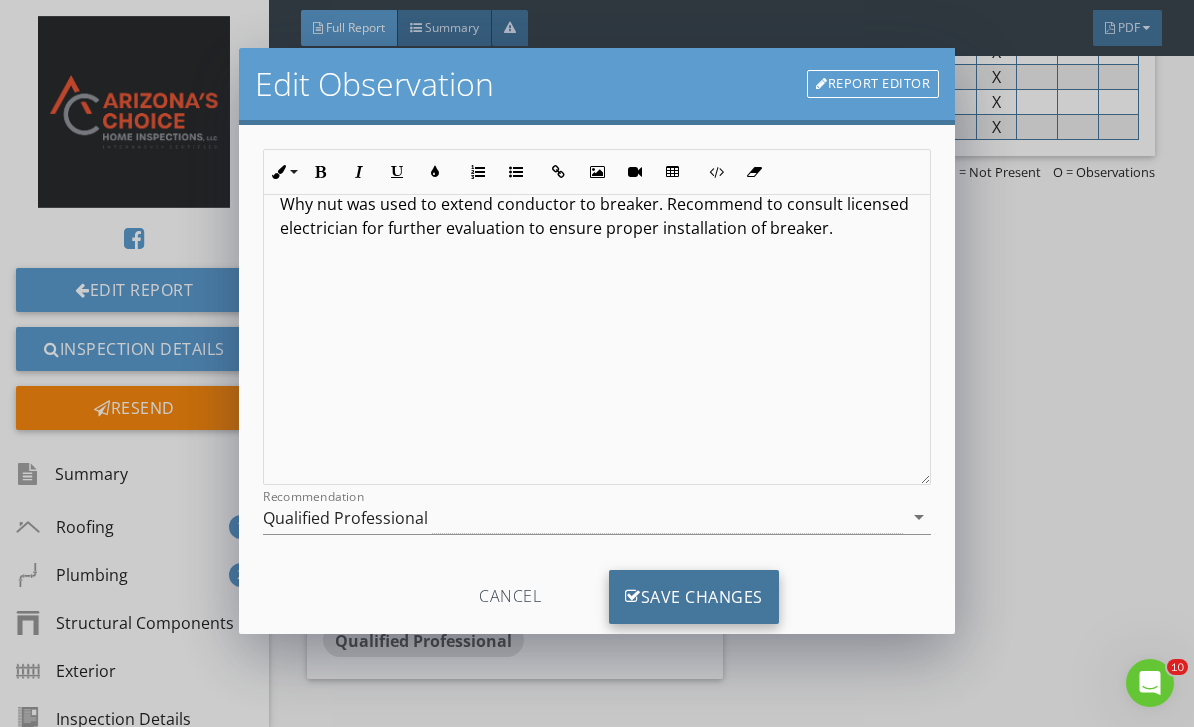 click on "Save Changes" at bounding box center [694, 597] 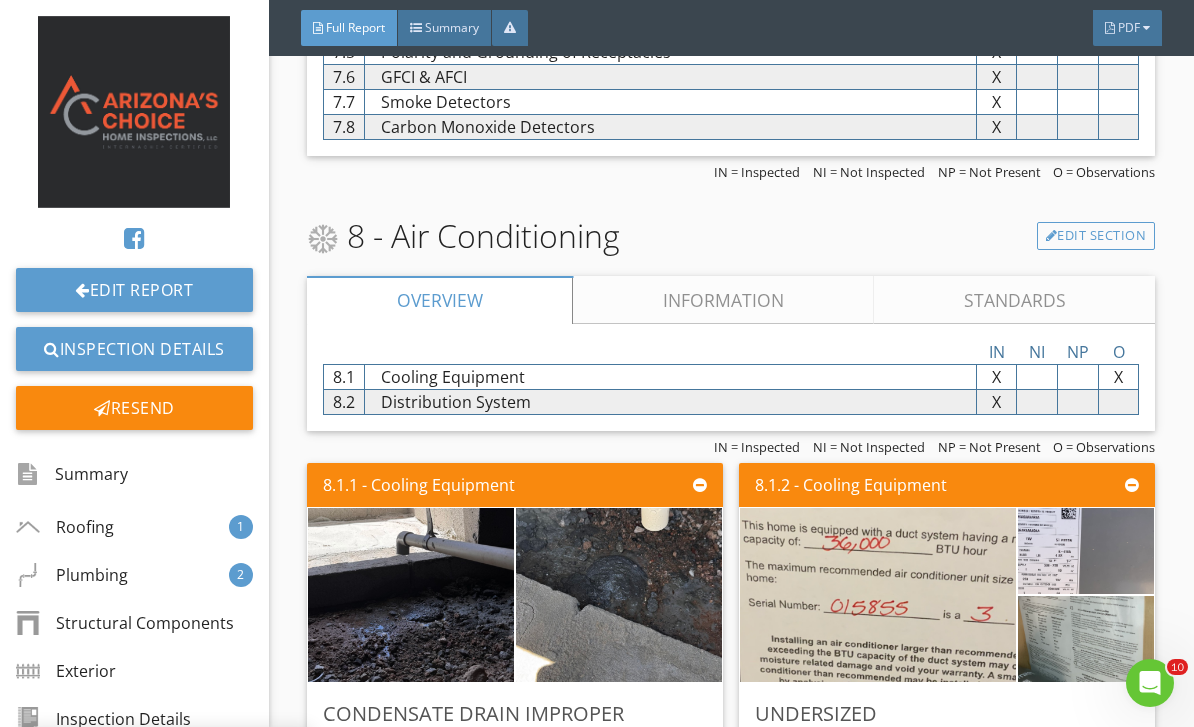 scroll, scrollTop: 0, scrollLeft: 0, axis: both 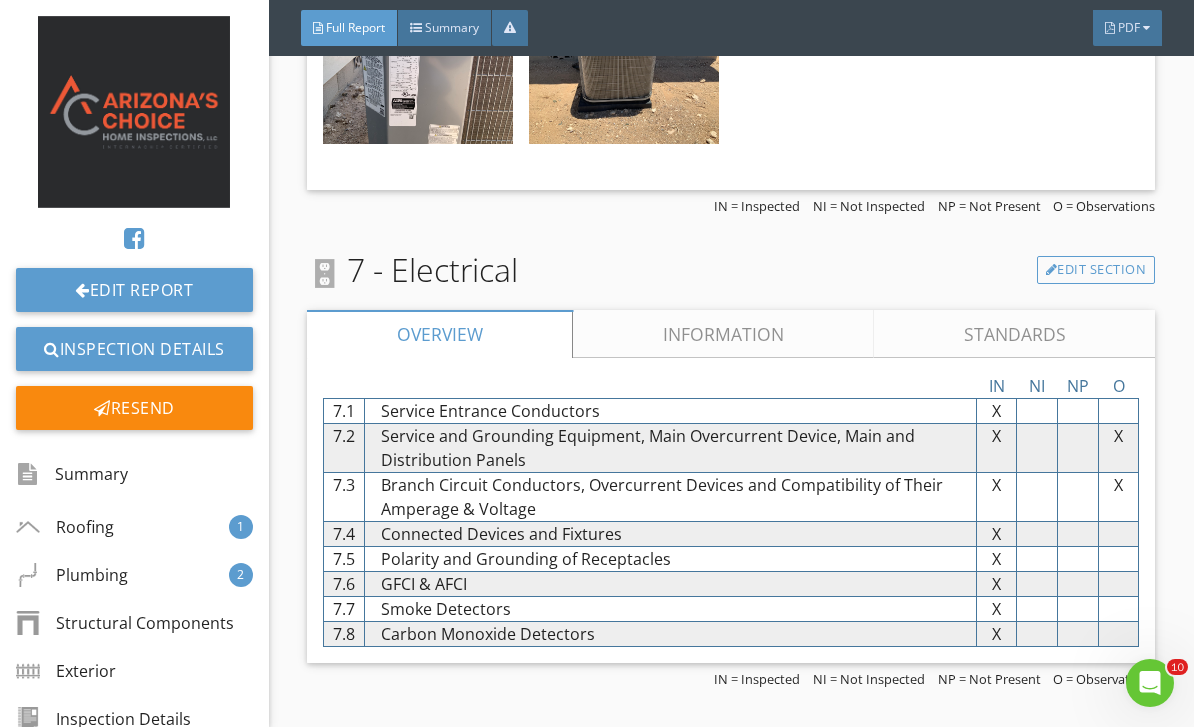 click on "Information" at bounding box center [723, 334] 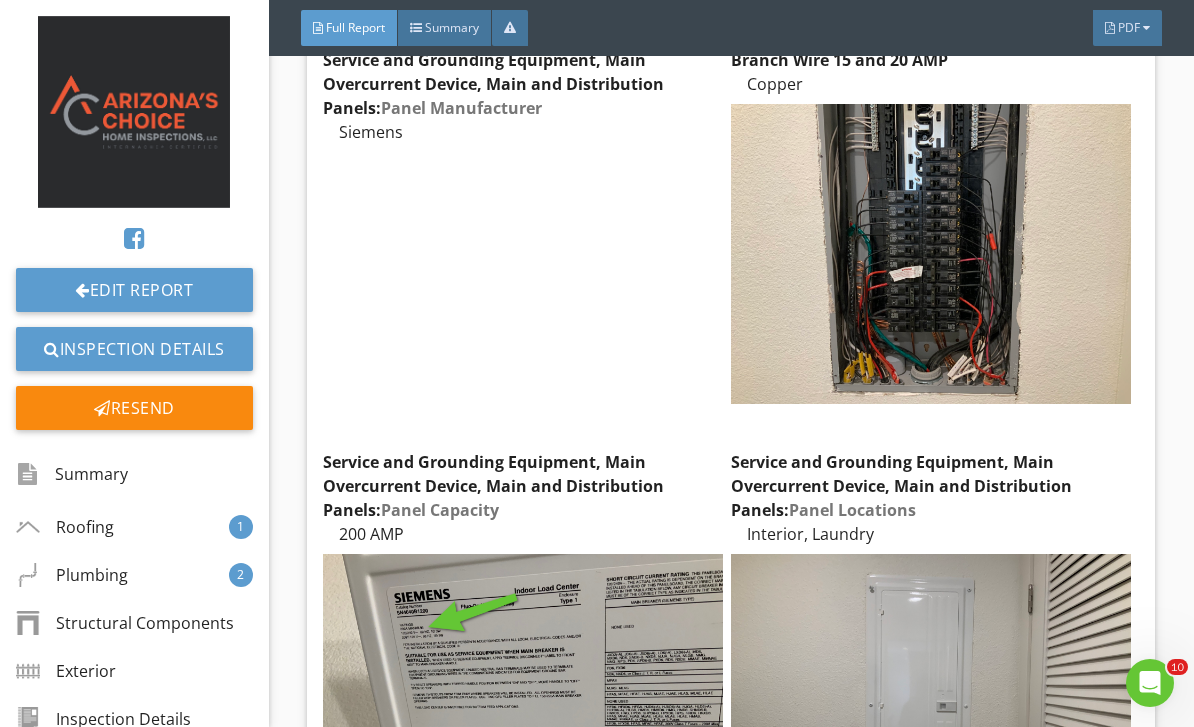 scroll, scrollTop: 8560, scrollLeft: 0, axis: vertical 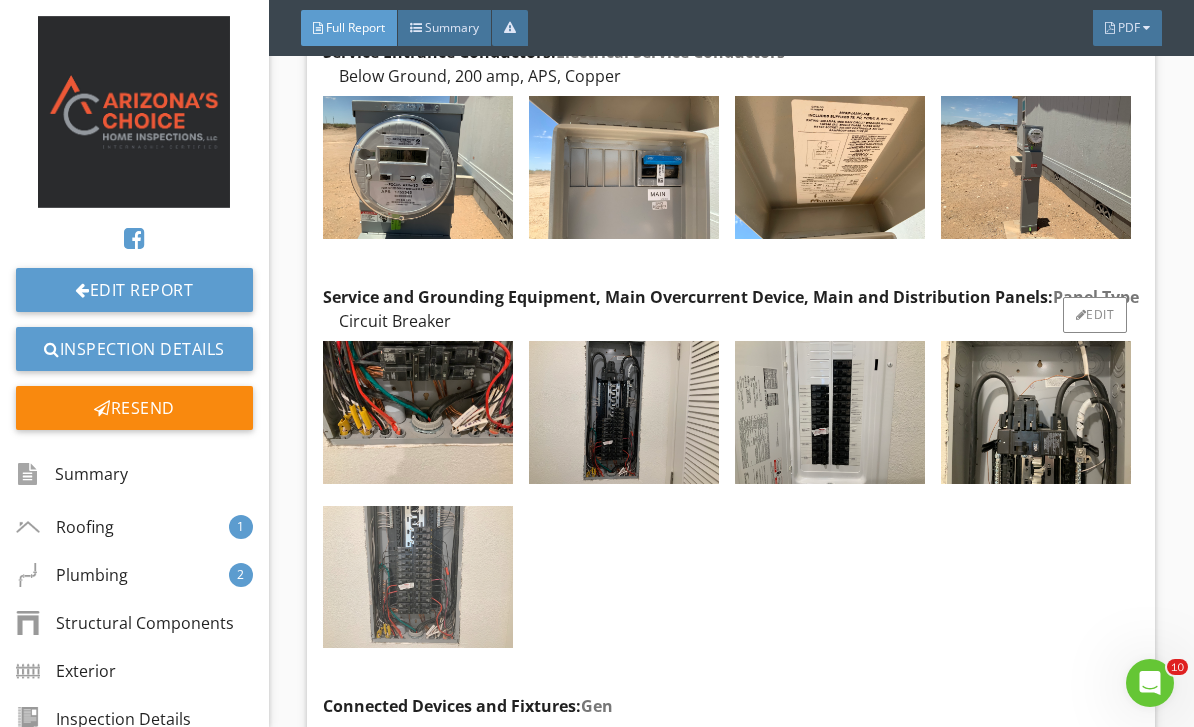 click at bounding box center (418, 577) 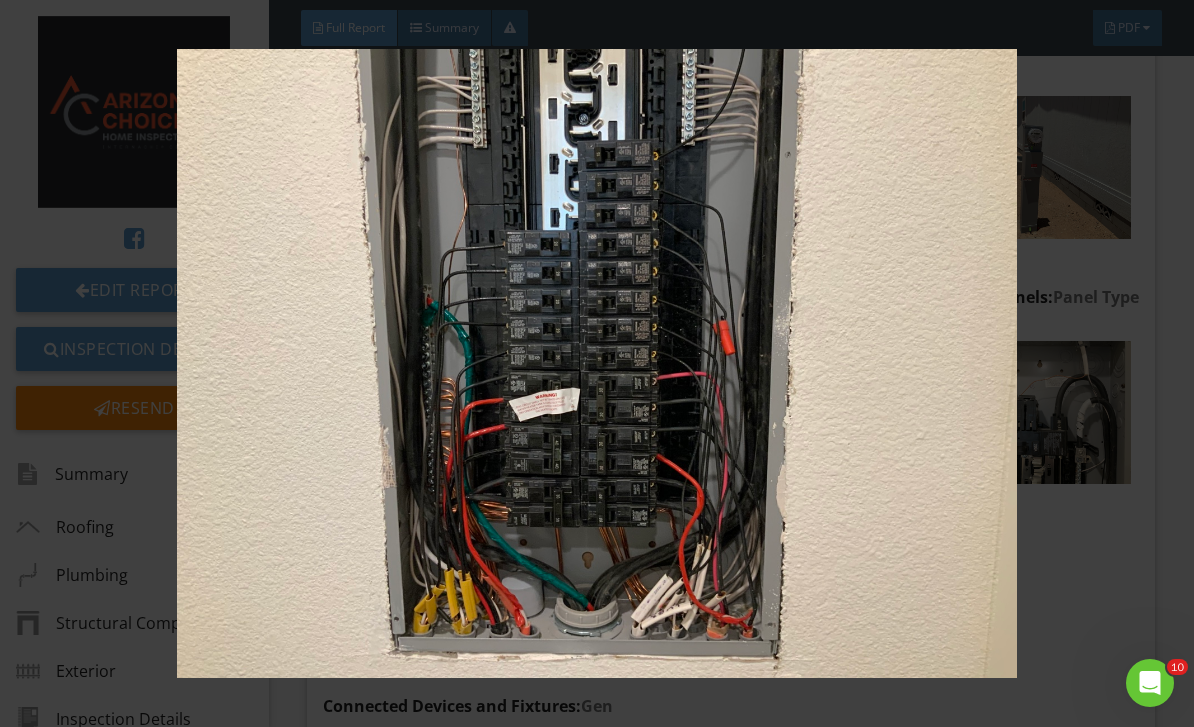 click at bounding box center [597, 364] 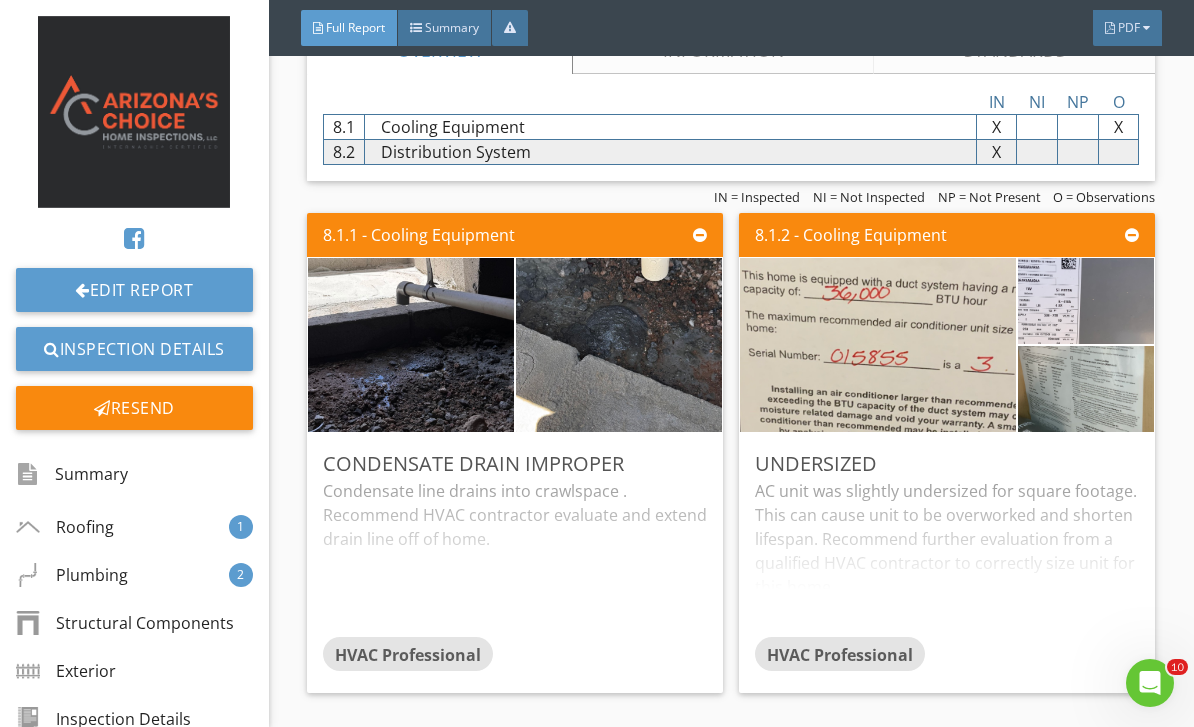 scroll, scrollTop: 11539, scrollLeft: 0, axis: vertical 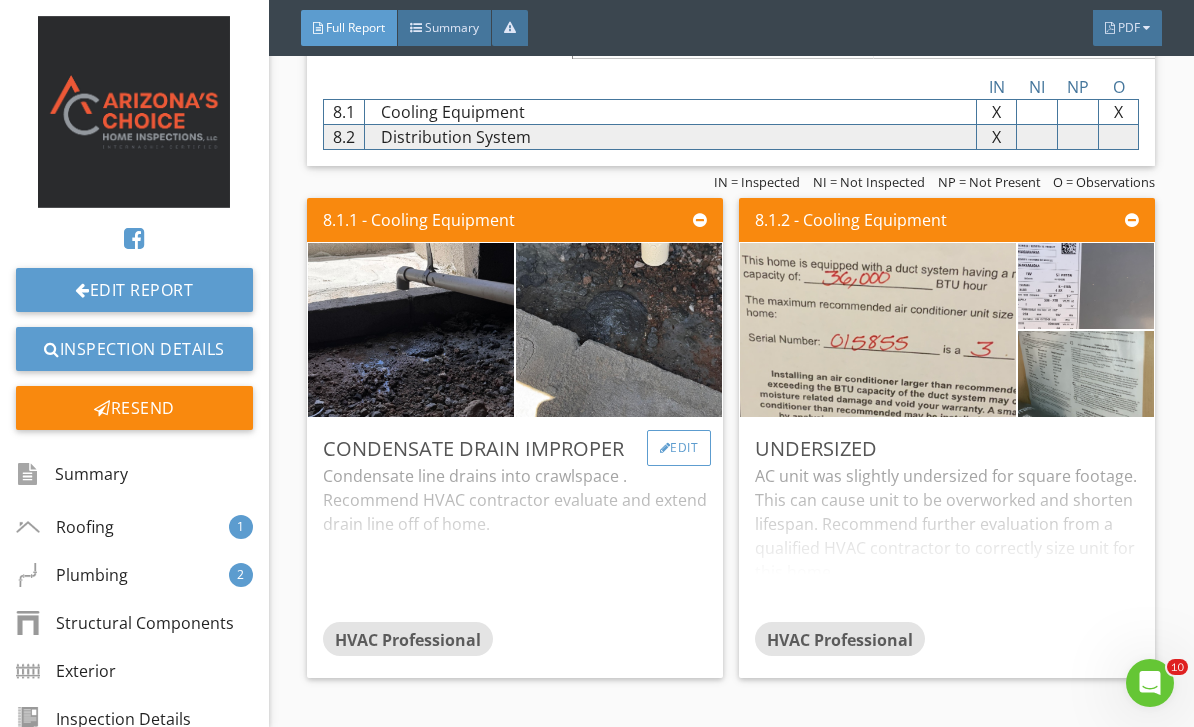 click on "Edit" at bounding box center [679, 448] 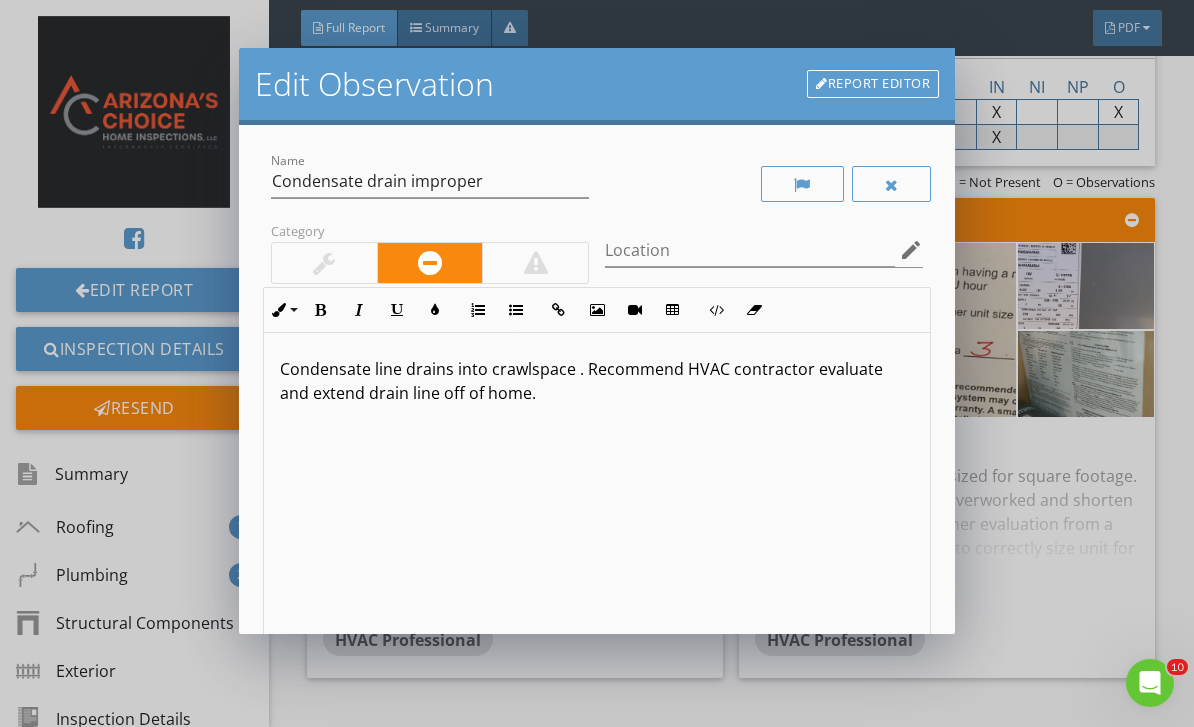 click on "Condensate line drains into crawlspace . Recommend HVAC contractor evaluate and extend drain line off of home." at bounding box center [597, 491] 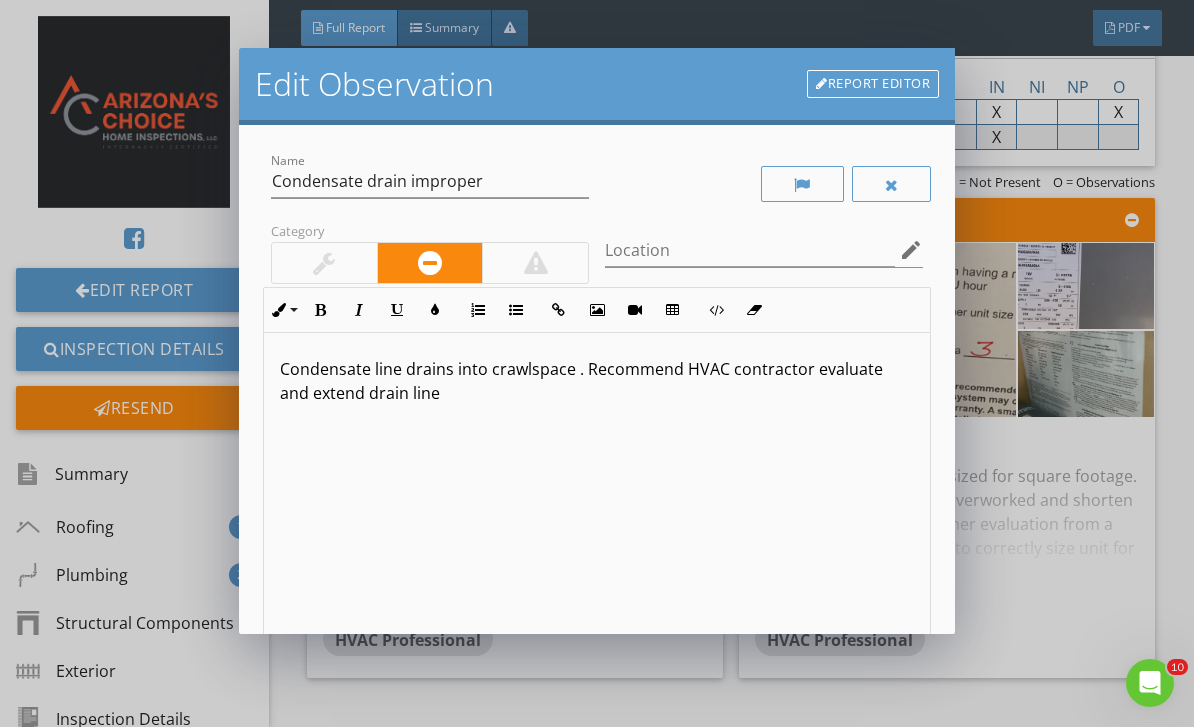 type 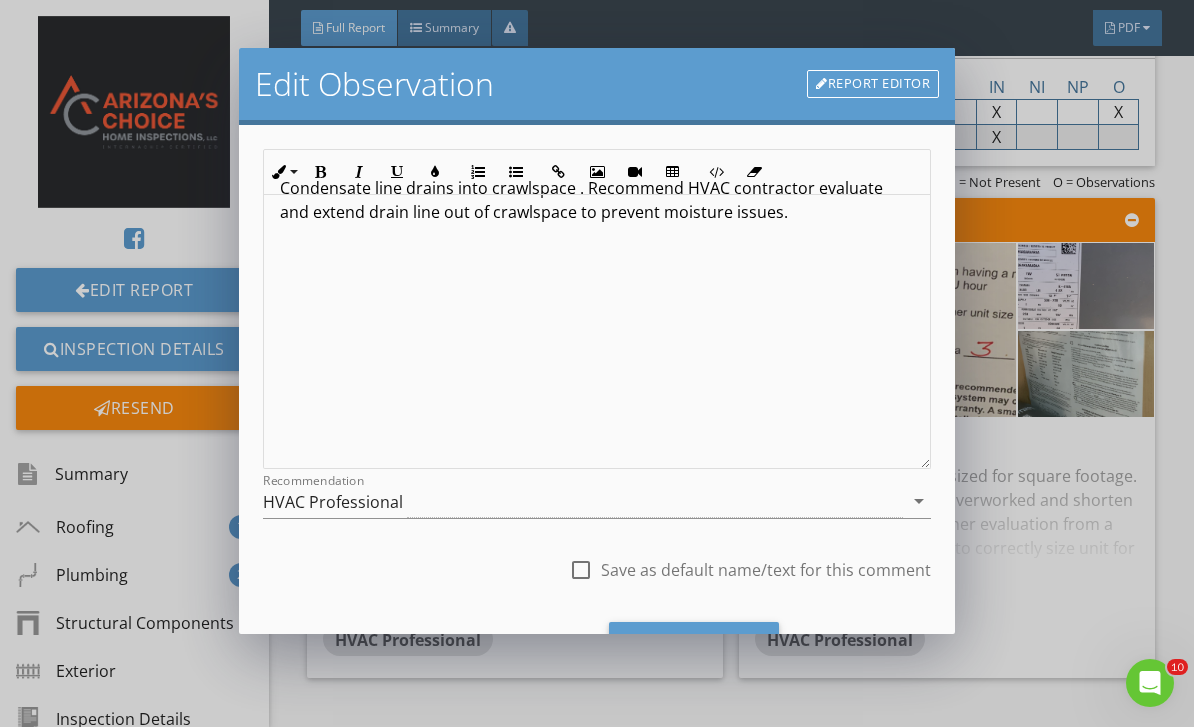 scroll, scrollTop: 184, scrollLeft: 0, axis: vertical 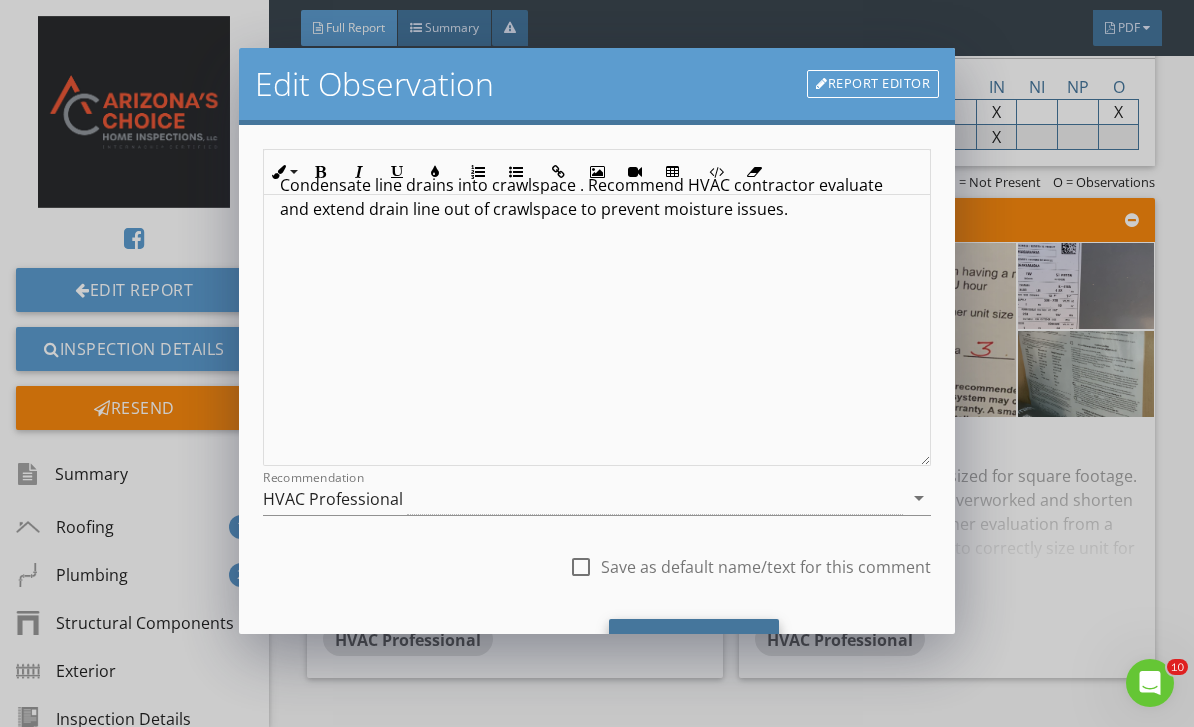 click on "Save Changes" at bounding box center [694, 646] 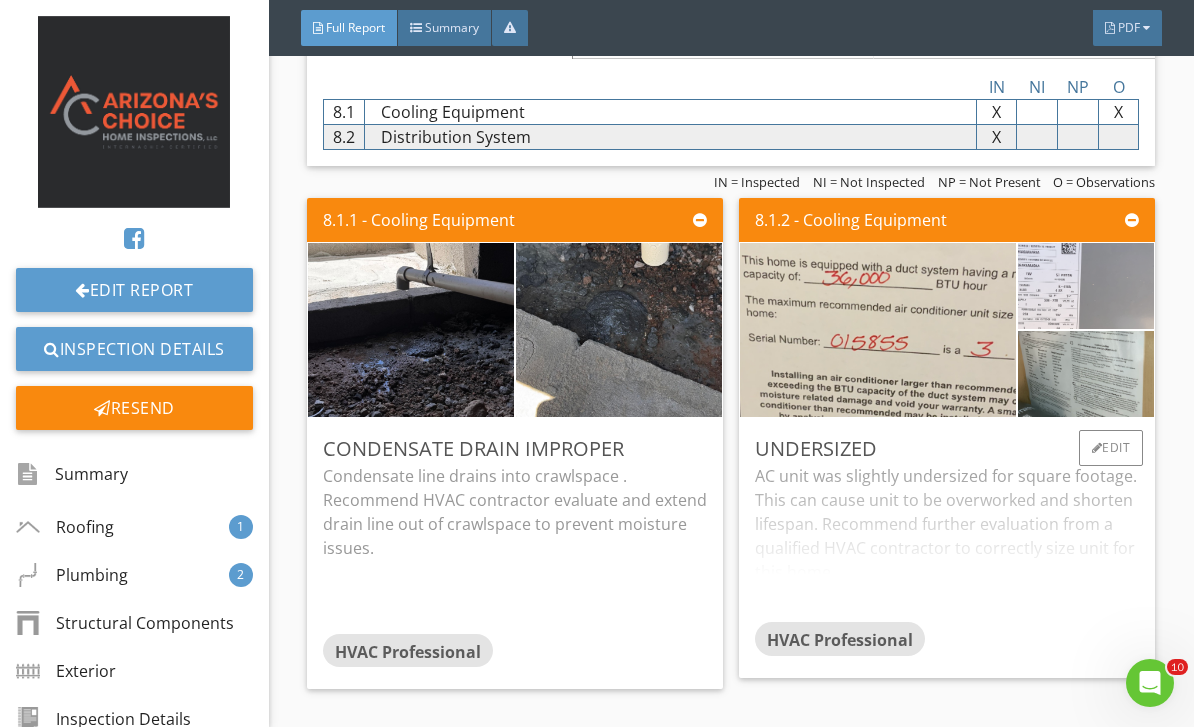 click at bounding box center (1086, 285) 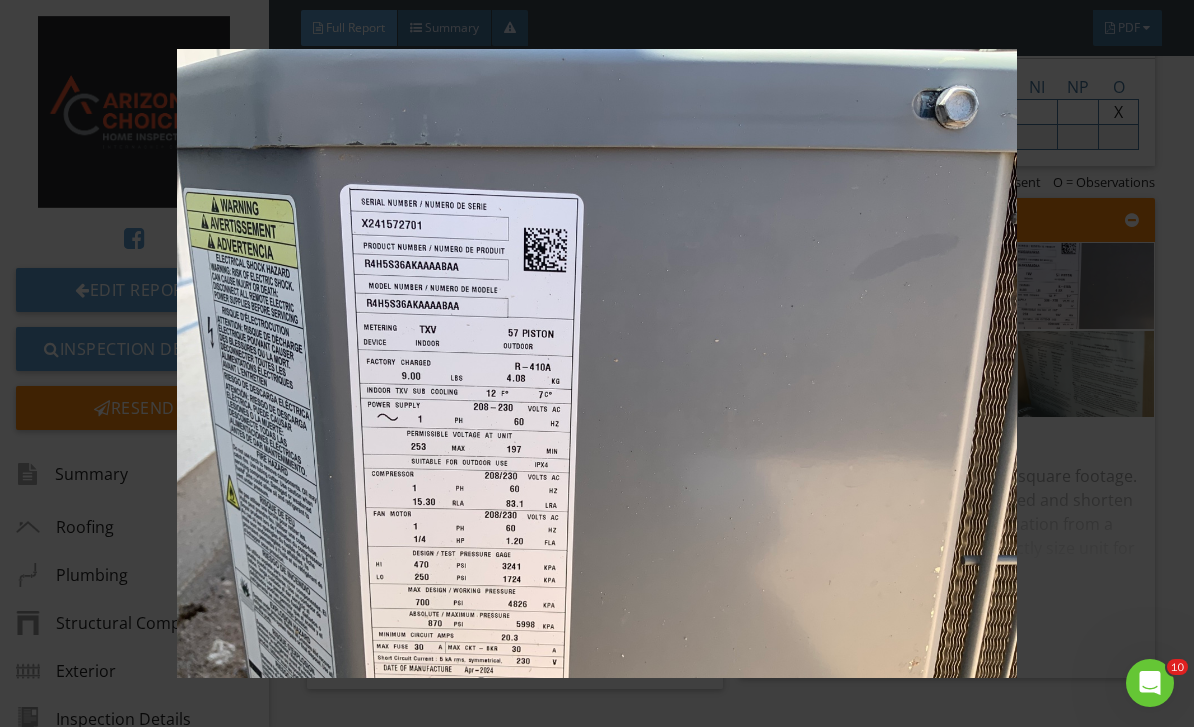 click at bounding box center (597, 364) 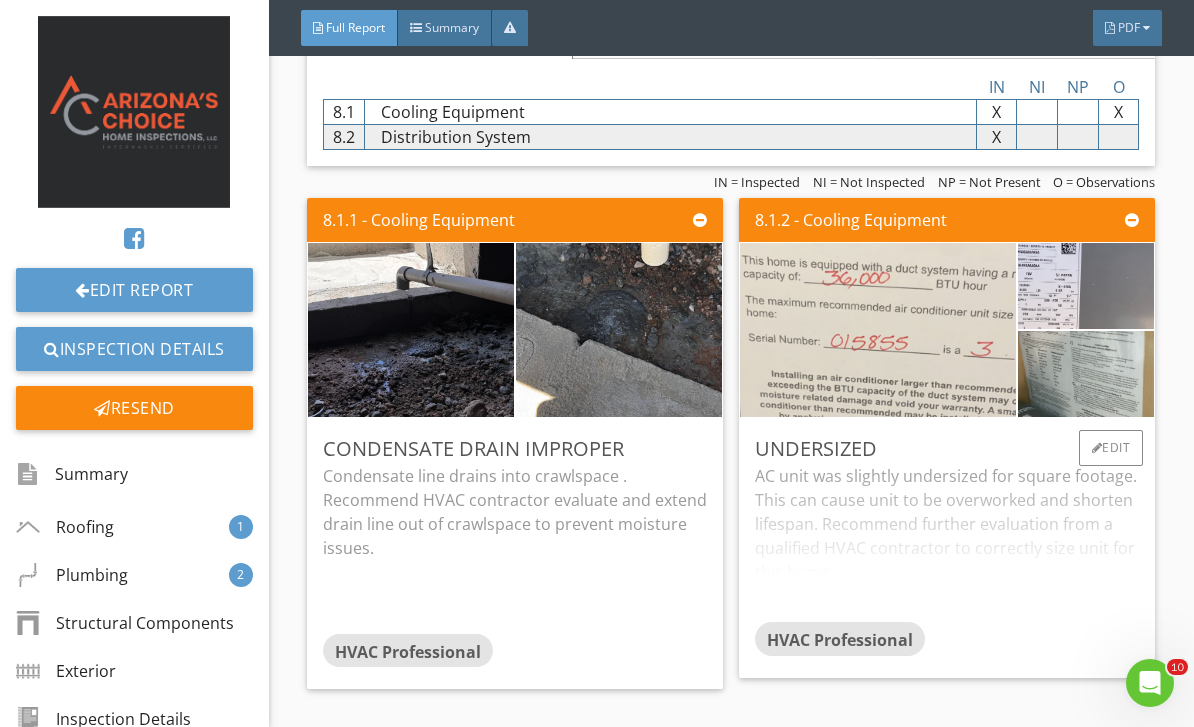 click at bounding box center [878, 329] 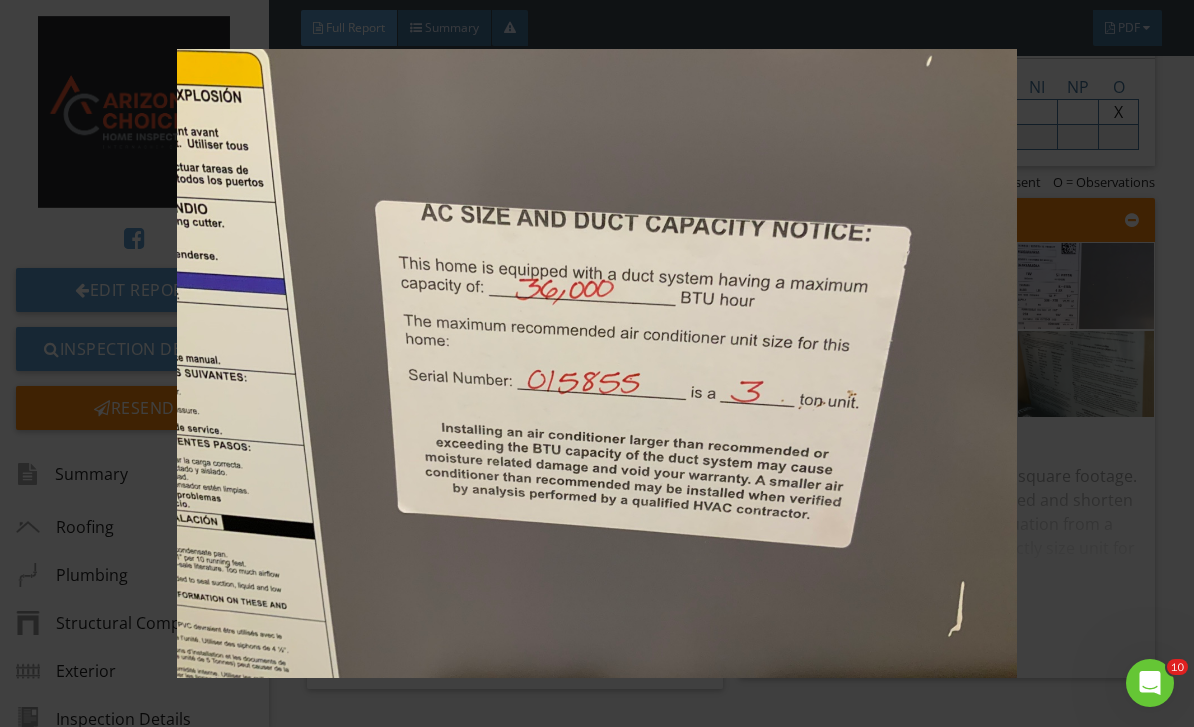 click at bounding box center [597, 364] 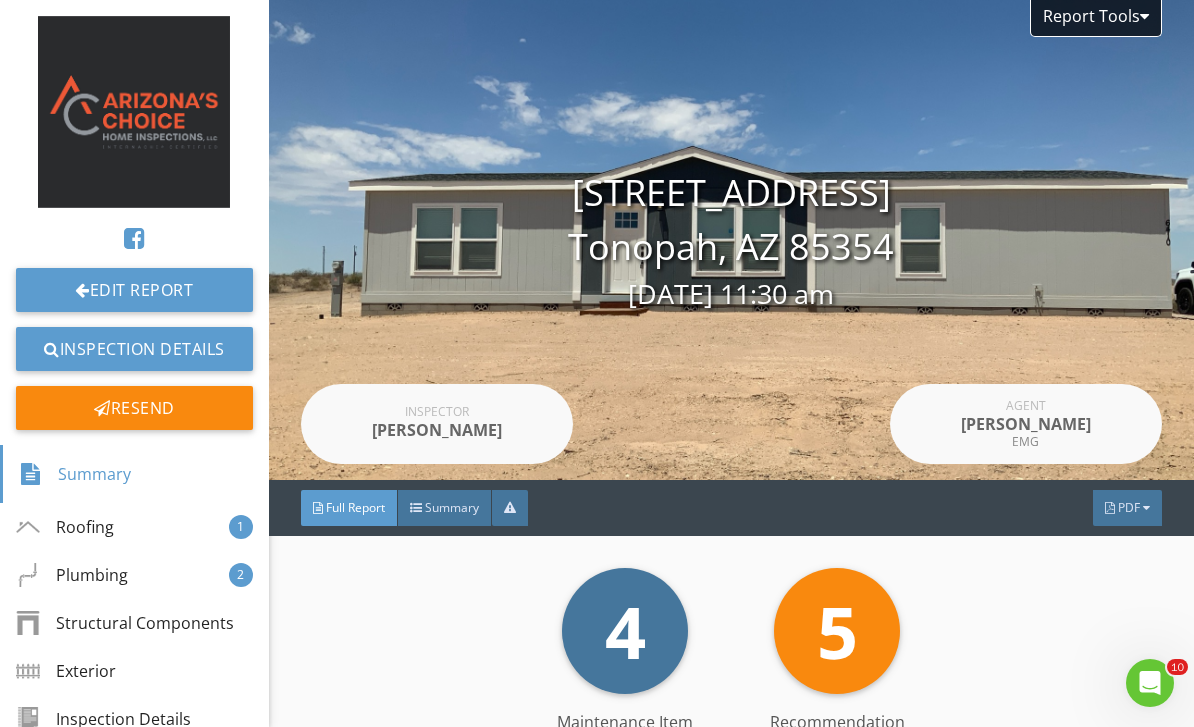 scroll, scrollTop: 0, scrollLeft: 0, axis: both 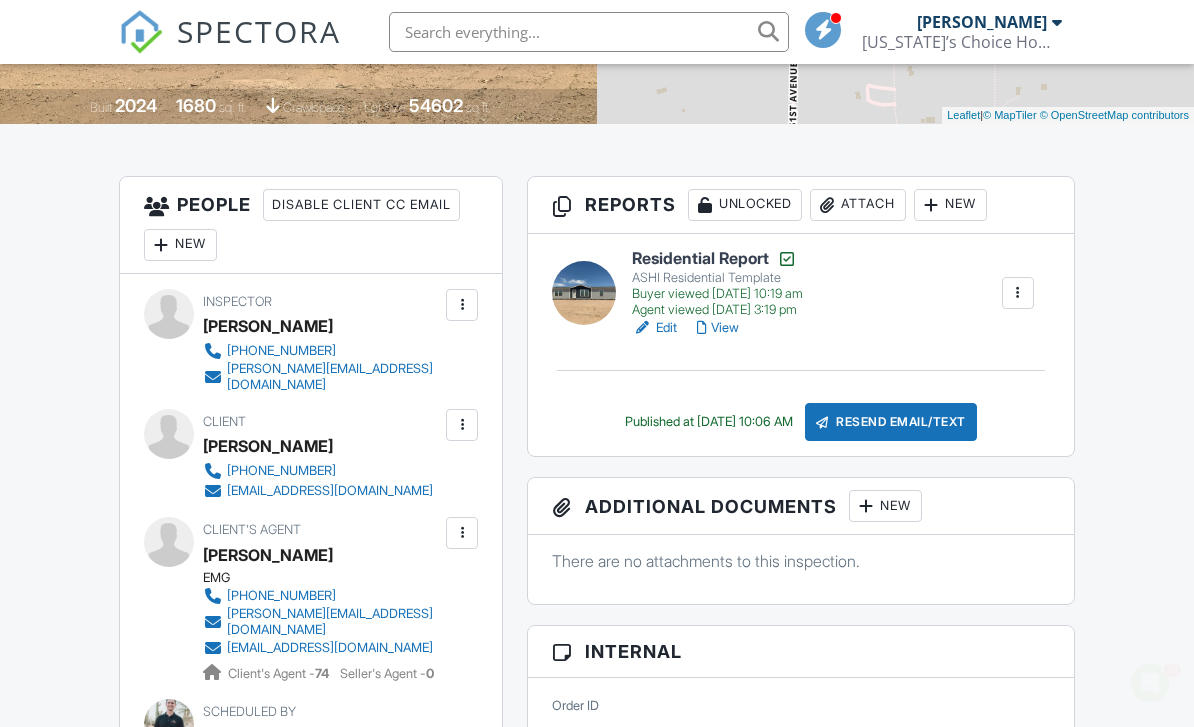 click on "View" at bounding box center (718, 328) 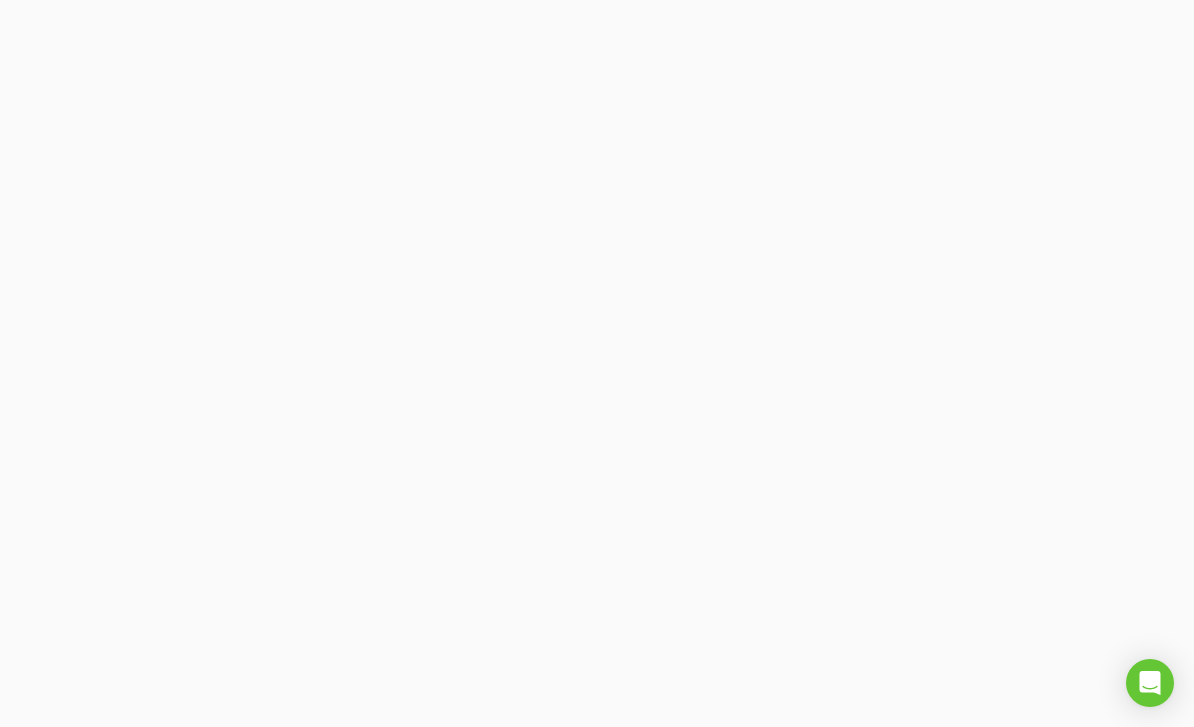 scroll, scrollTop: 0, scrollLeft: 0, axis: both 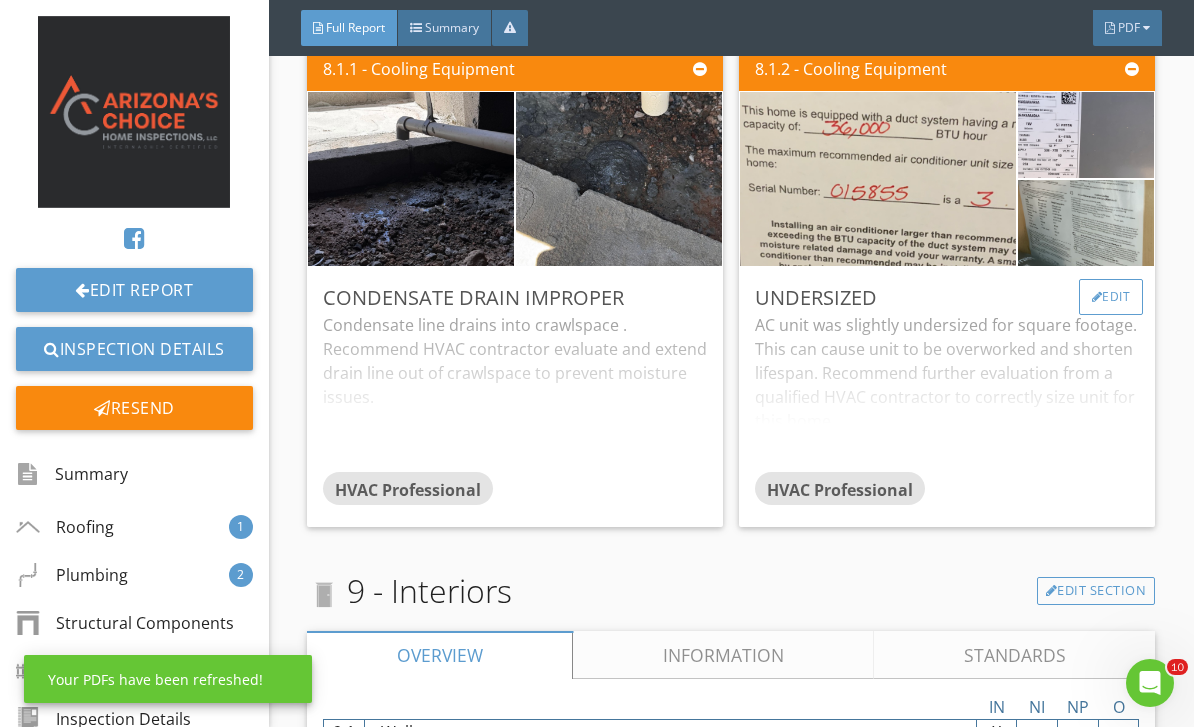 click on "Edit" at bounding box center (1111, 297) 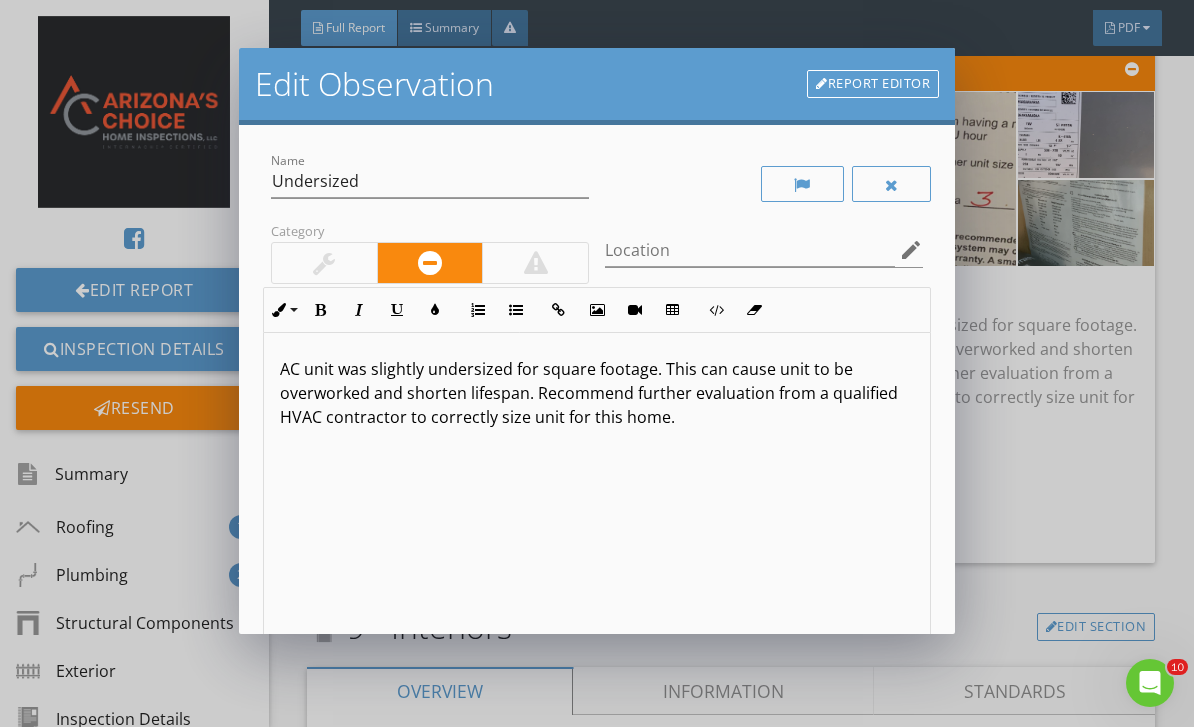 click at bounding box center (324, 263) 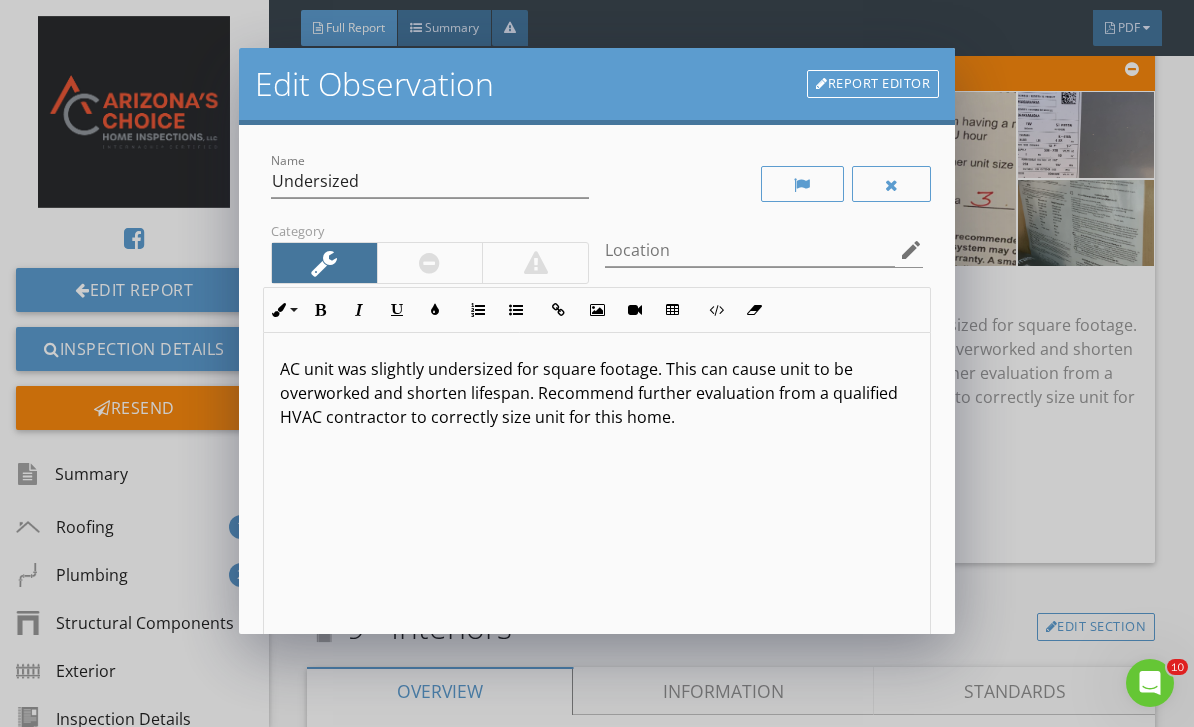 click on "AC unit was slightly undersized for square footage. This can cause unit to be overworked and shorten lifespan. Recommend further evaluation from a qualified HVAC contractor to correctly size unit for this home." at bounding box center [597, 393] 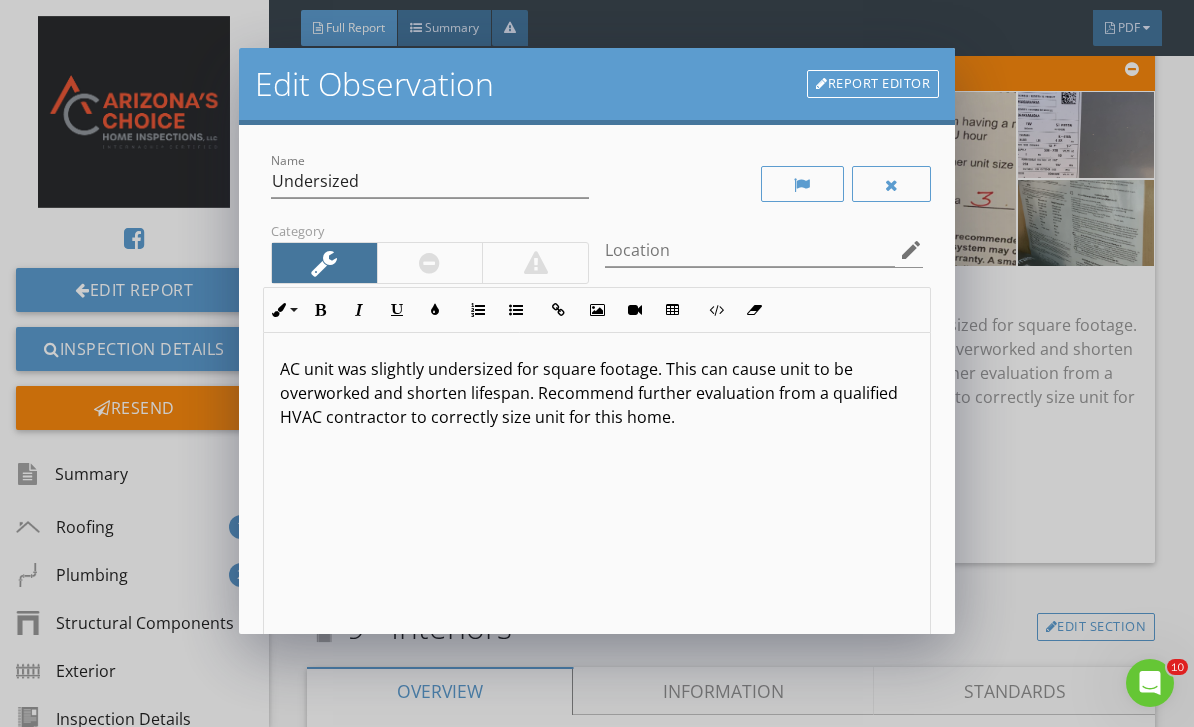 type 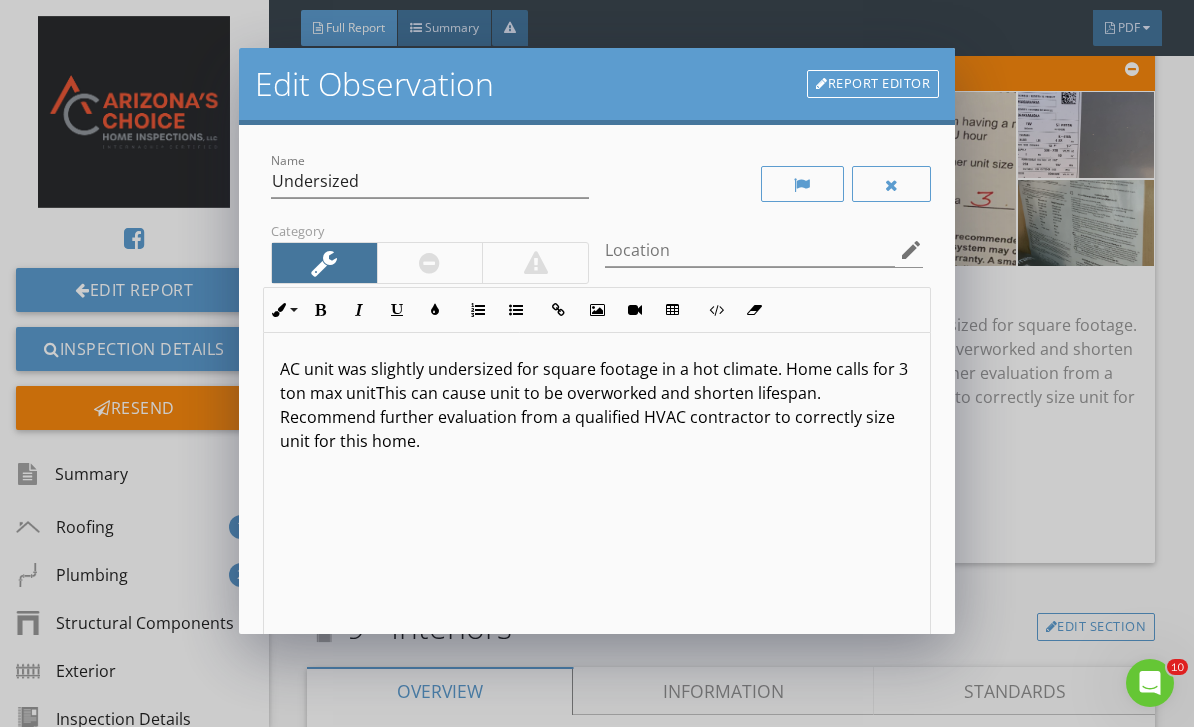 click on "AC unit was slightly undersized for square footage in a hot climate. Home calls for 3 ton max unitThis can cause unit to be overworked and shorten lifespan. Recommend further evaluation from a qualified HVAC contractor to correctly size unit for this home." at bounding box center (597, 405) 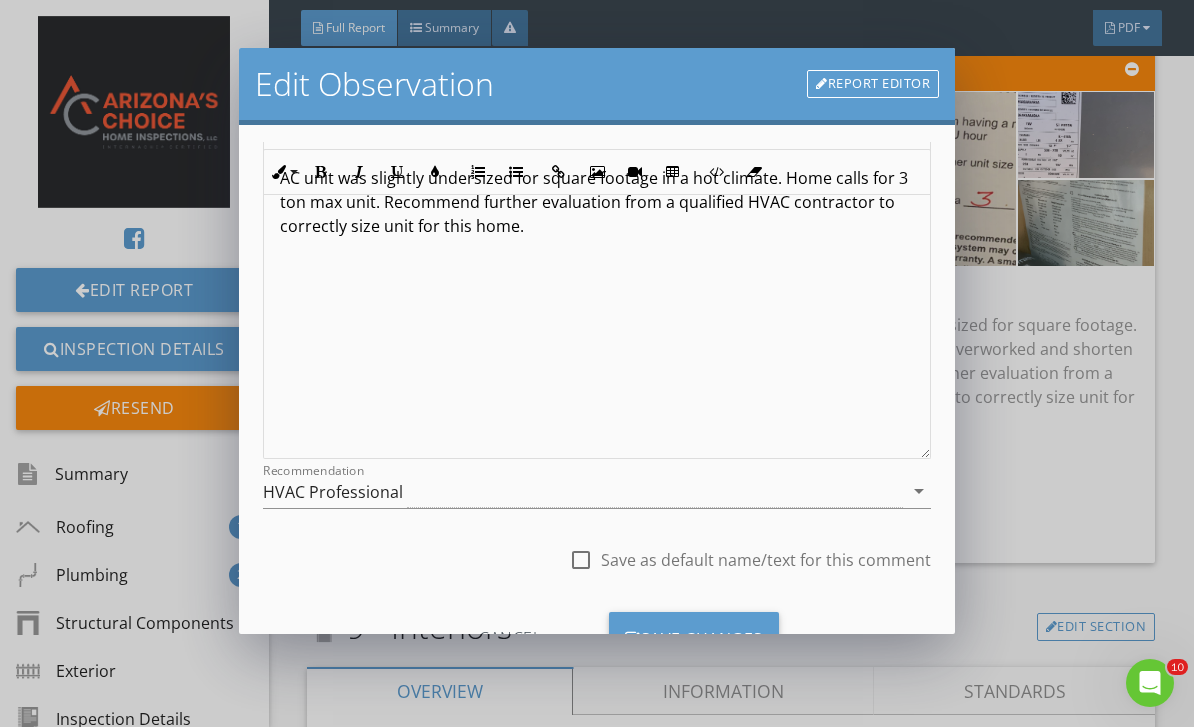scroll, scrollTop: 192, scrollLeft: 0, axis: vertical 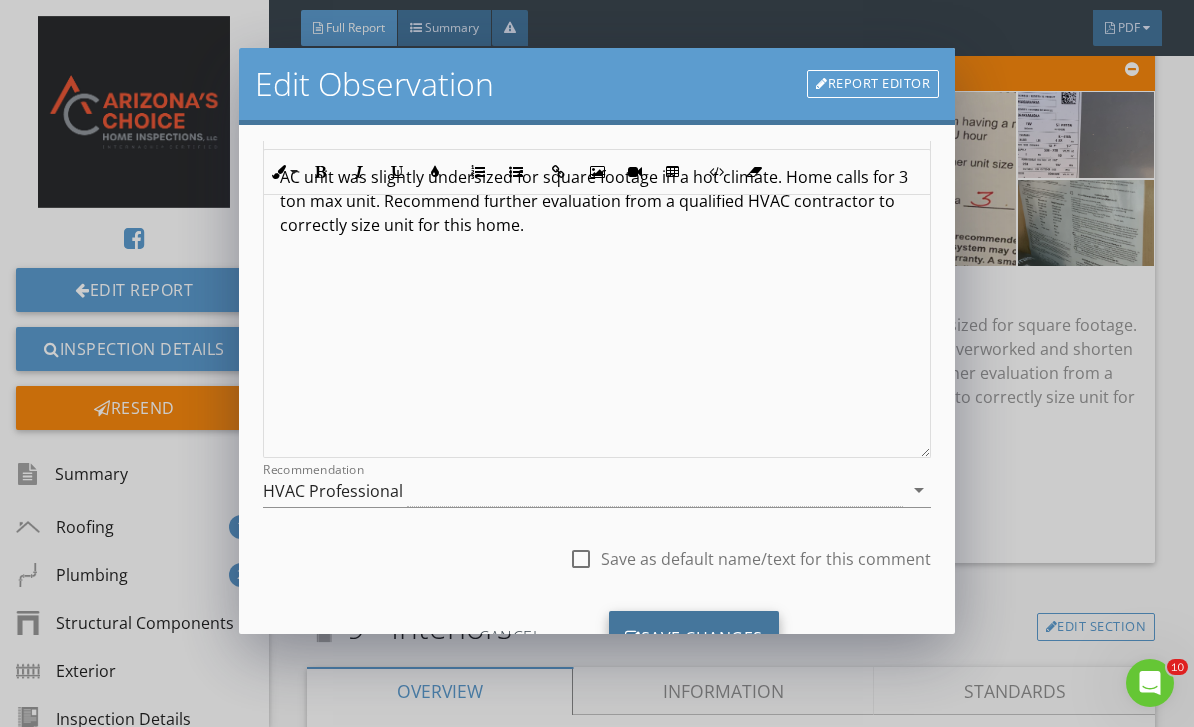 click on "Save Changes" at bounding box center [694, 638] 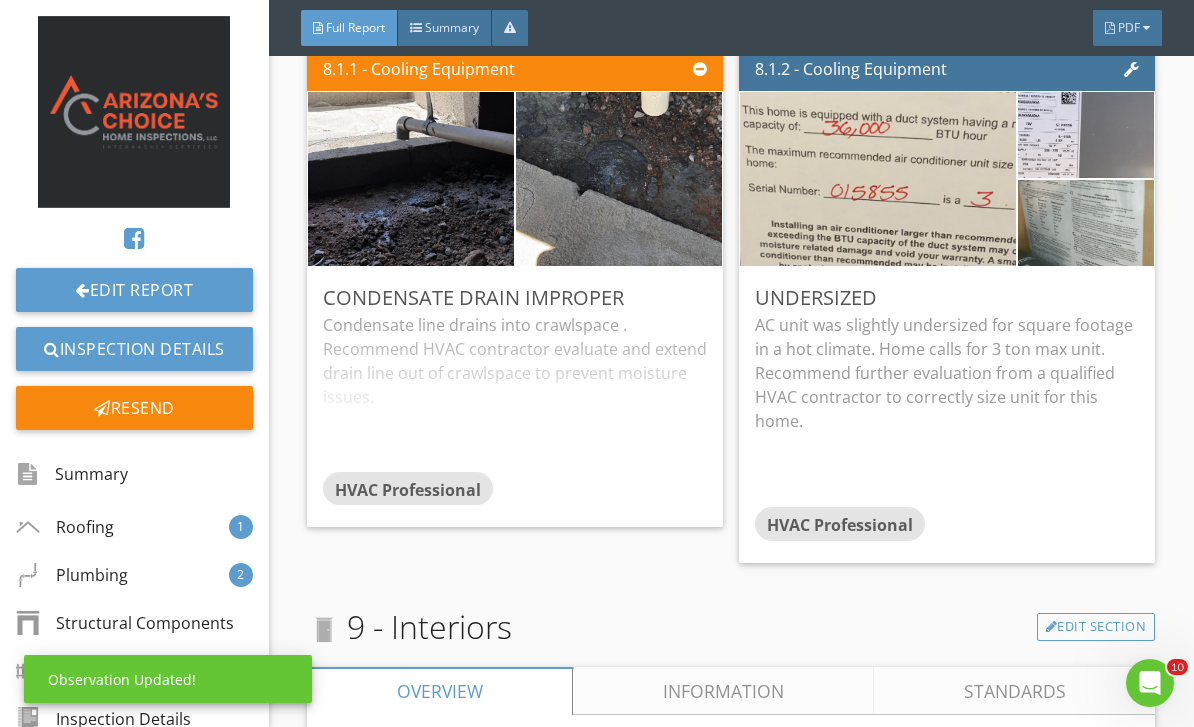 scroll, scrollTop: 0, scrollLeft: 0, axis: both 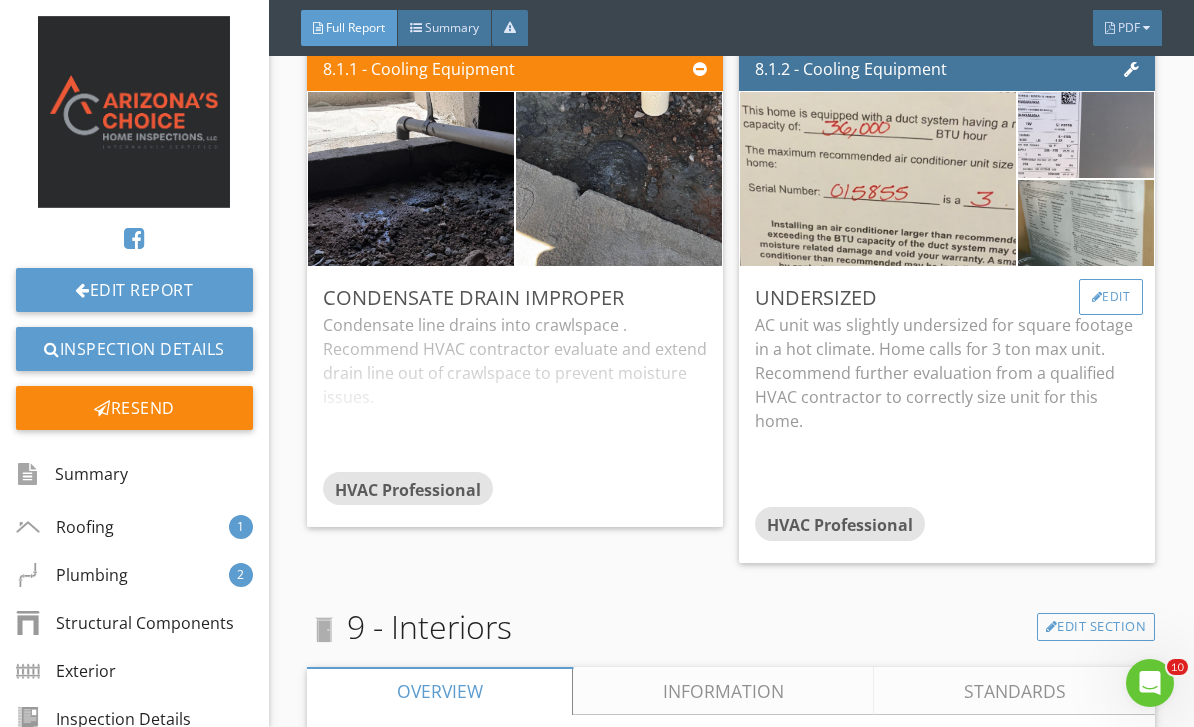 click on "Edit" at bounding box center (1111, 297) 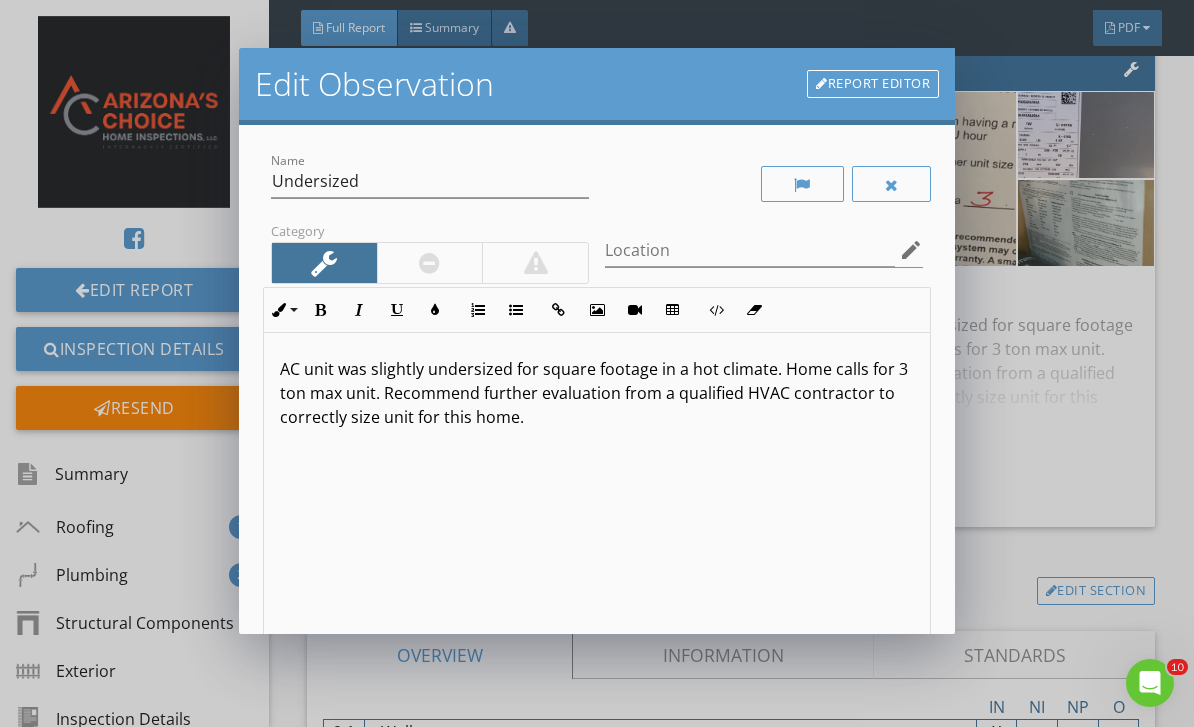 click on "AC unit was slightly undersized for square footage in a hot climate. Home calls for 3 ton max unit. Recommend further evaluation from a qualified HVAC contractor to correctly size unit for this home." at bounding box center (597, 393) 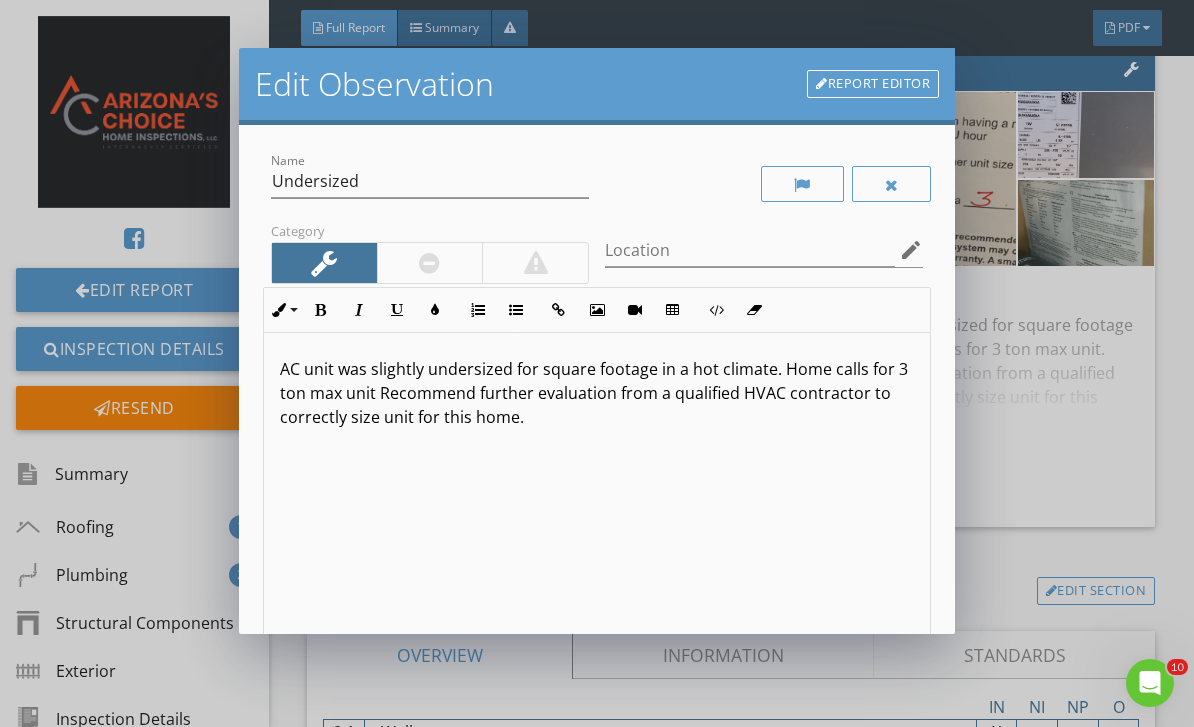 type 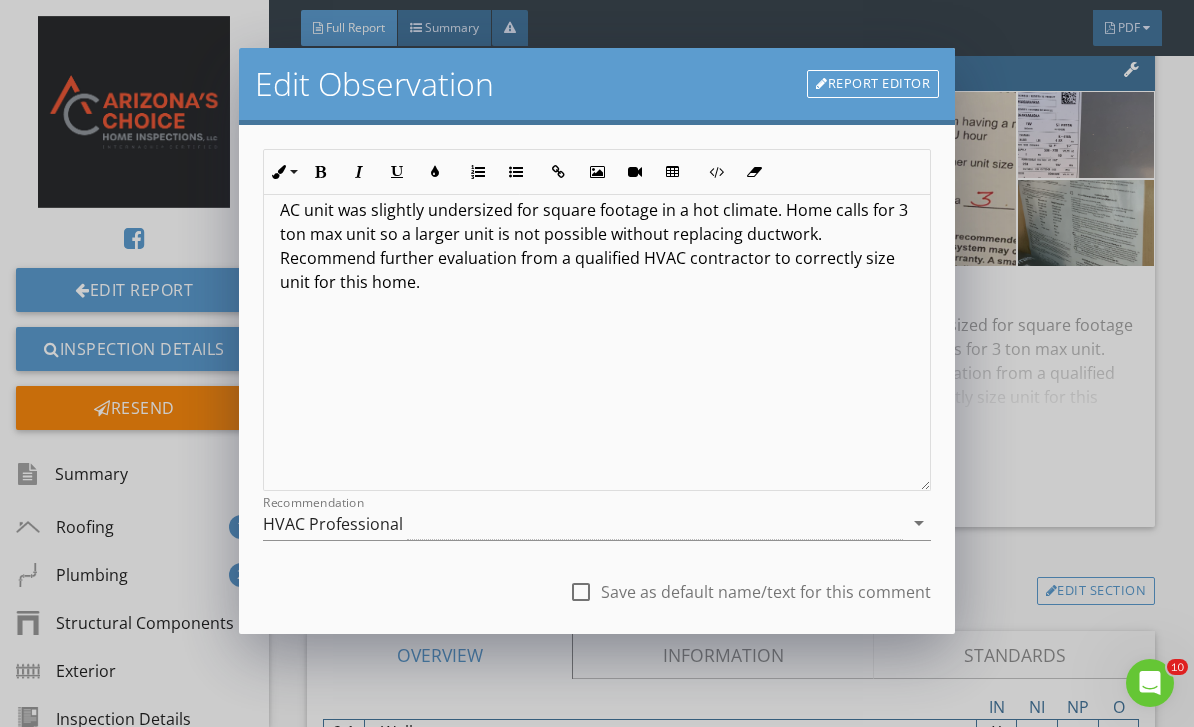 scroll, scrollTop: 162, scrollLeft: 0, axis: vertical 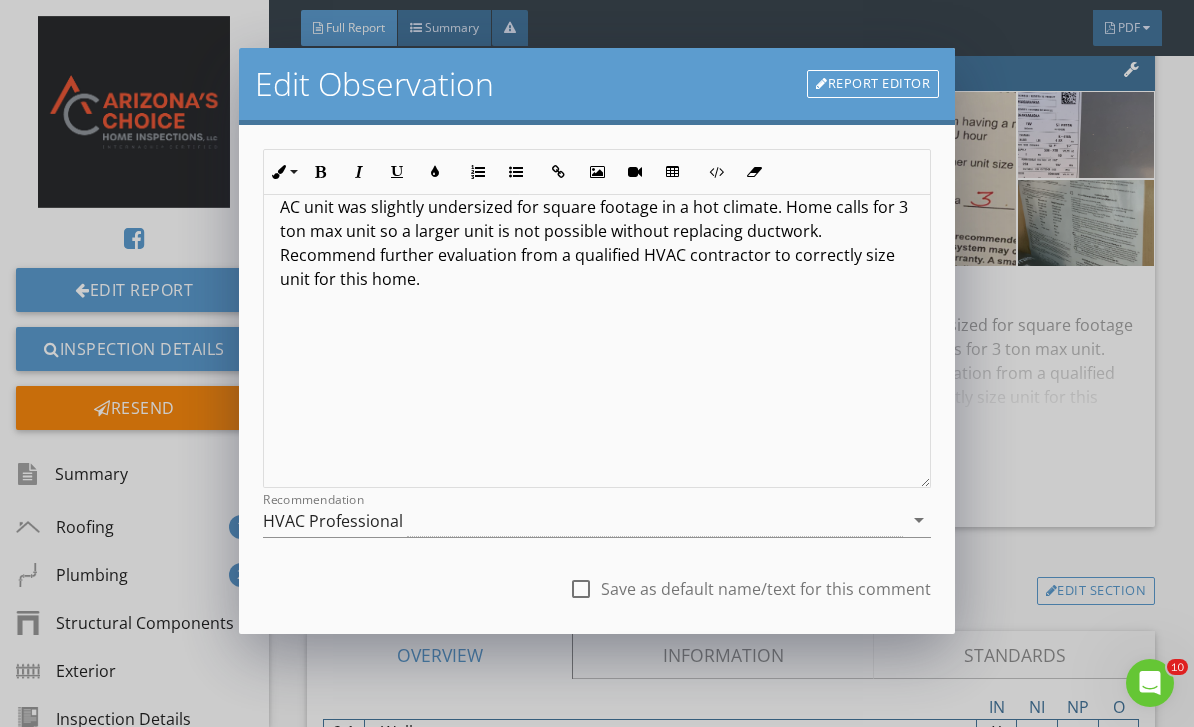 click on "Save Changes" at bounding box center [694, 668] 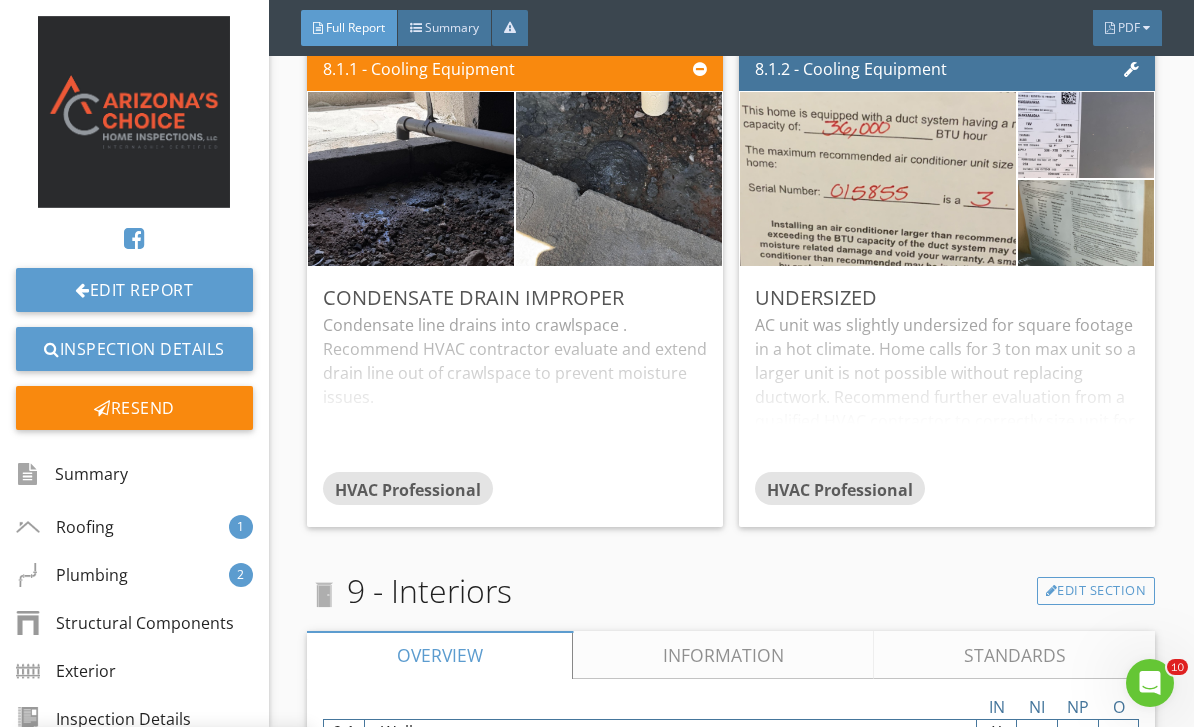 scroll, scrollTop: 0, scrollLeft: 0, axis: both 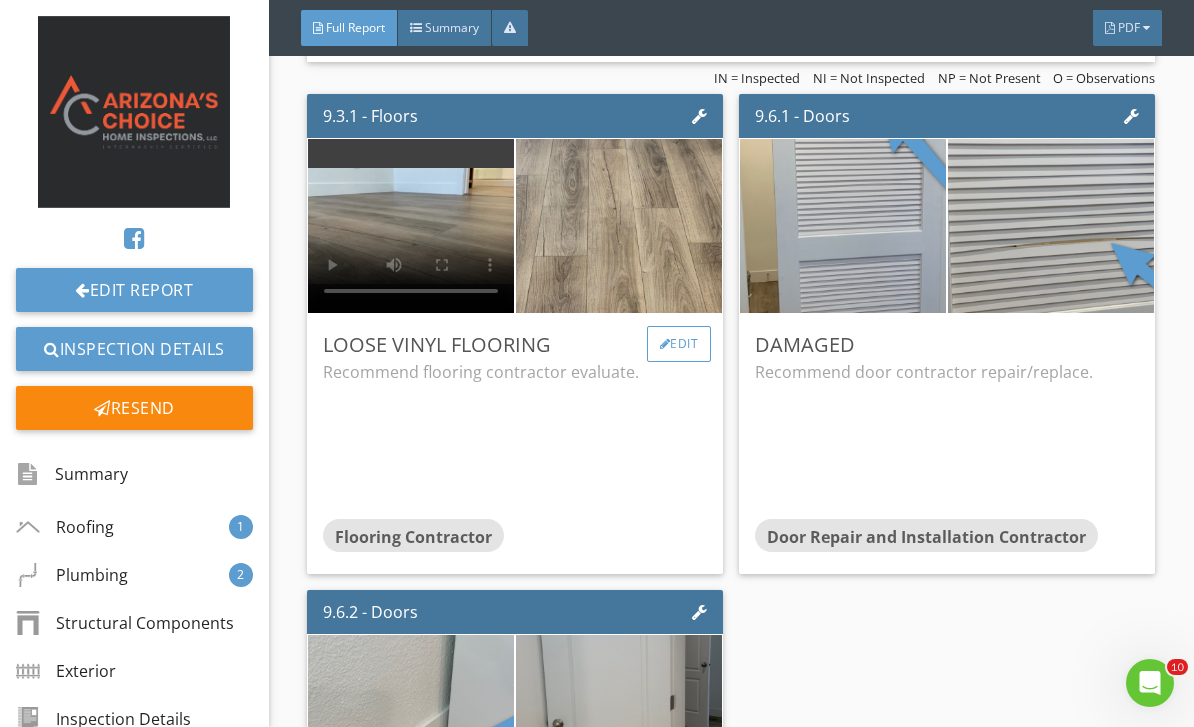 click on "Edit" at bounding box center (679, 344) 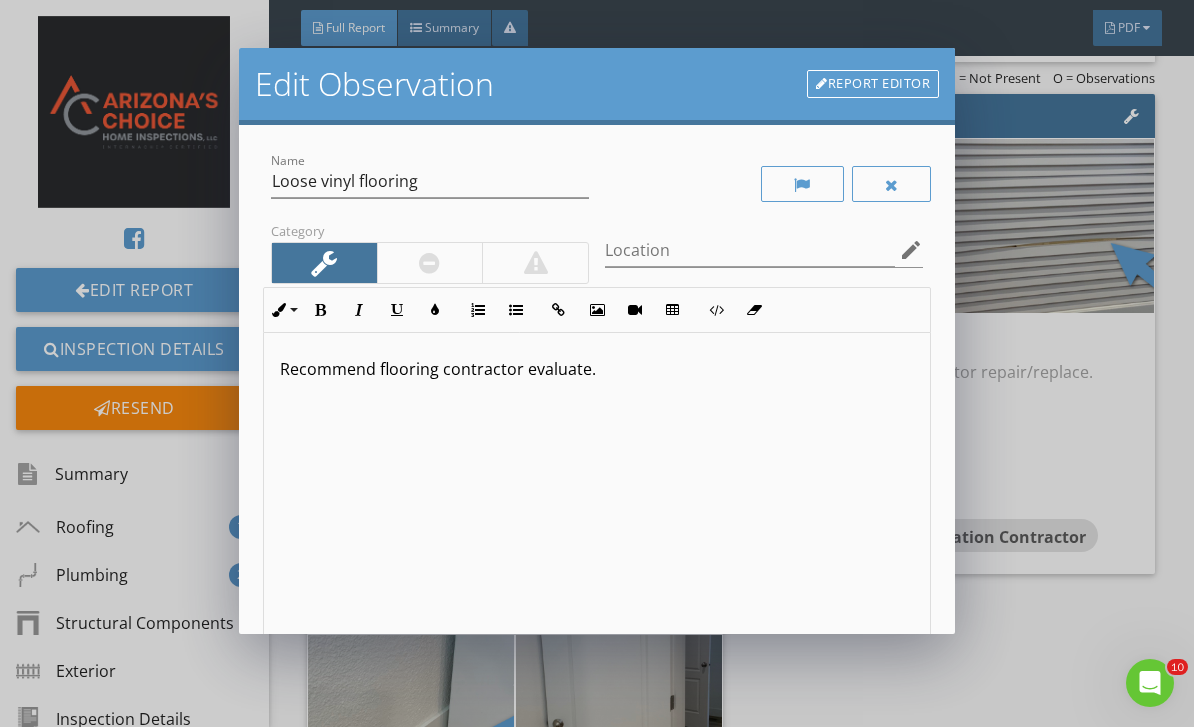 click on "Recommend flooring contractor evaluate." at bounding box center (597, 369) 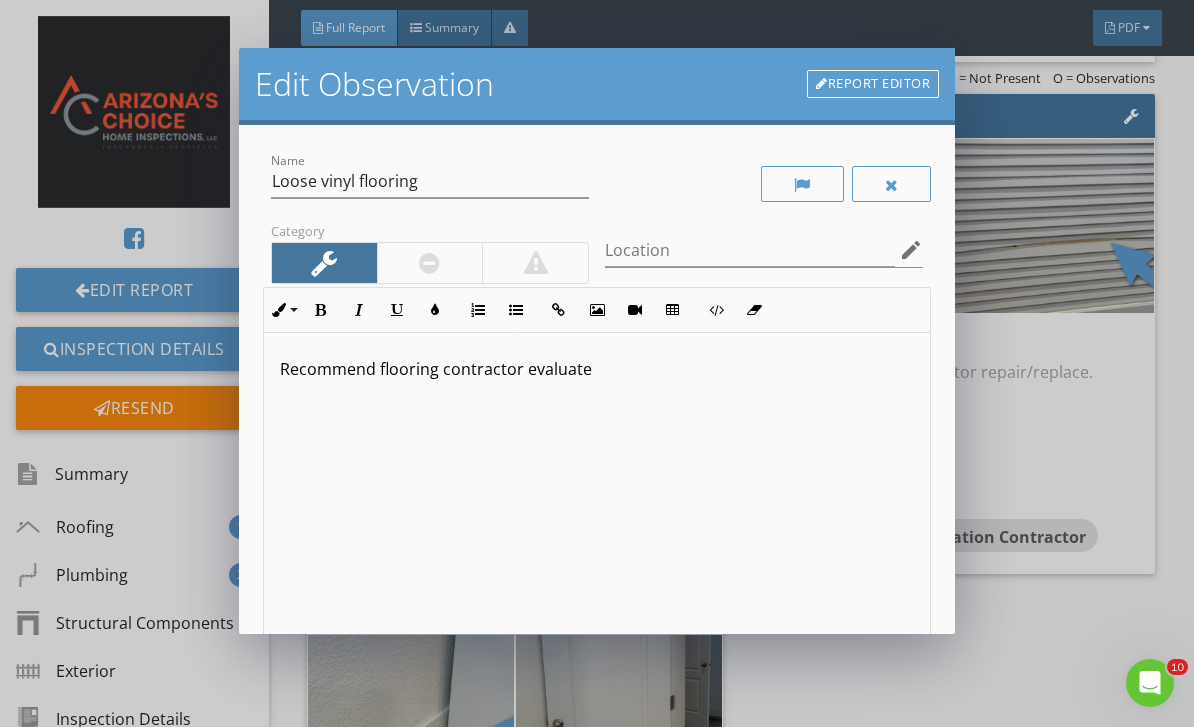 type 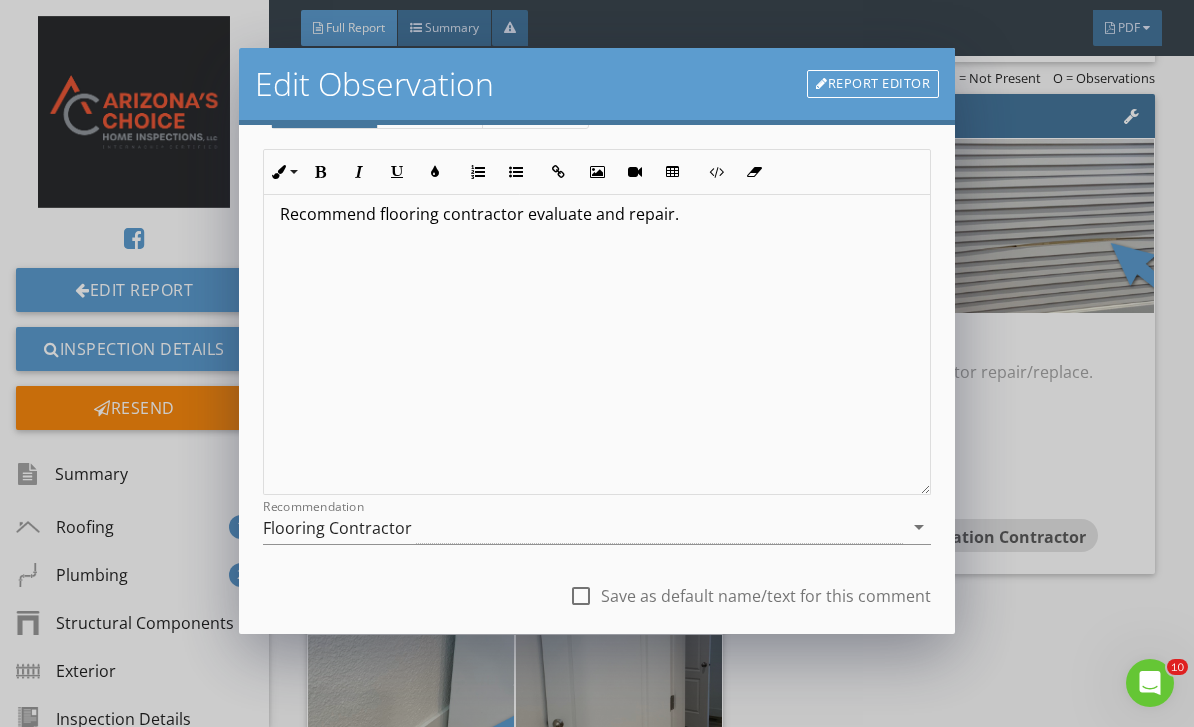 scroll, scrollTop: 185, scrollLeft: 0, axis: vertical 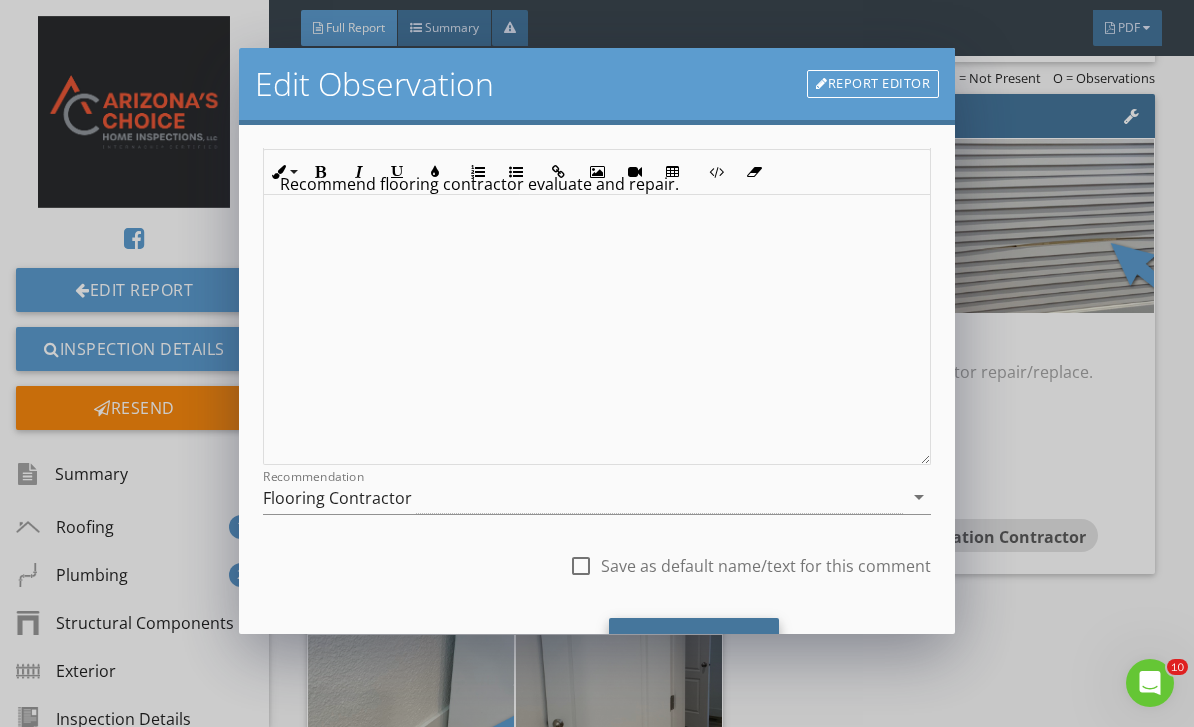 click on "Save Changes" at bounding box center [694, 645] 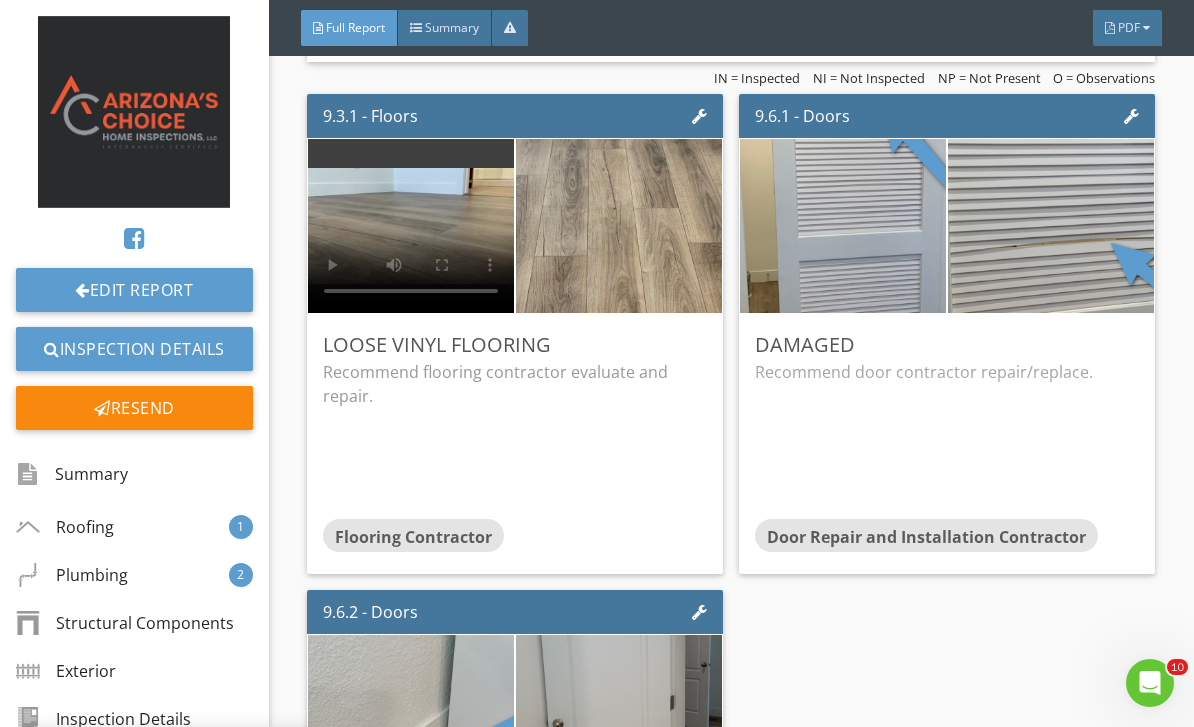 scroll, scrollTop: 0, scrollLeft: 0, axis: both 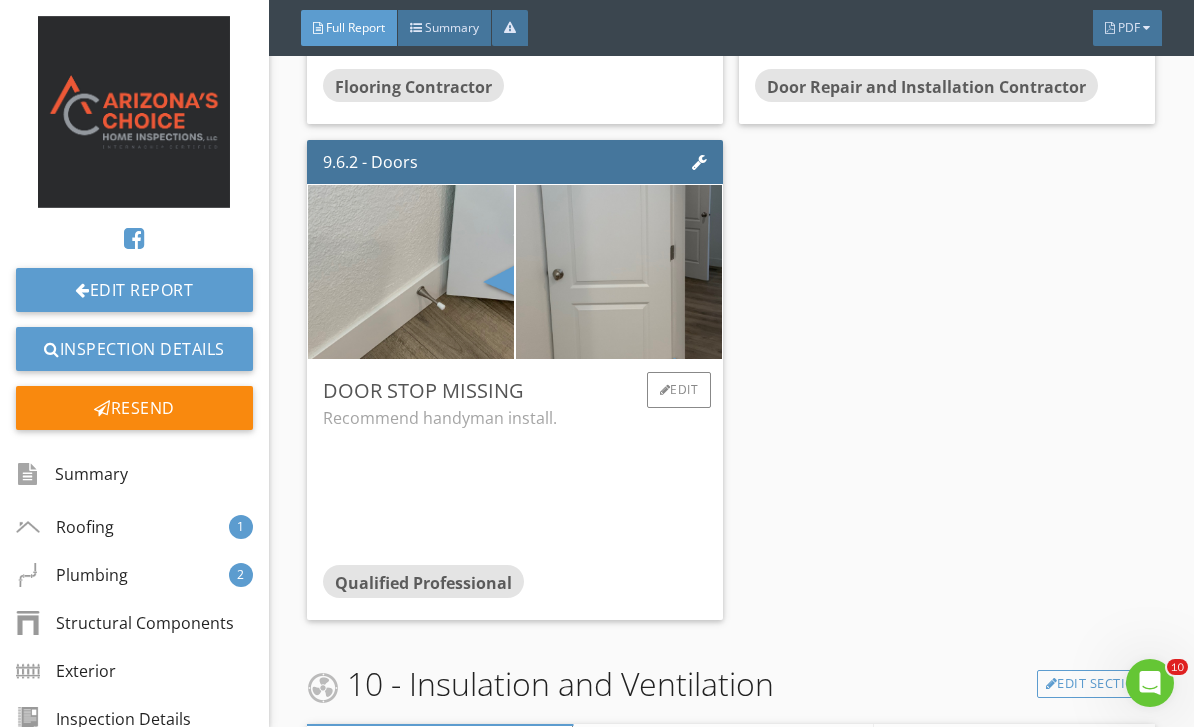 click on "Recommend handyman install." at bounding box center (515, 485) 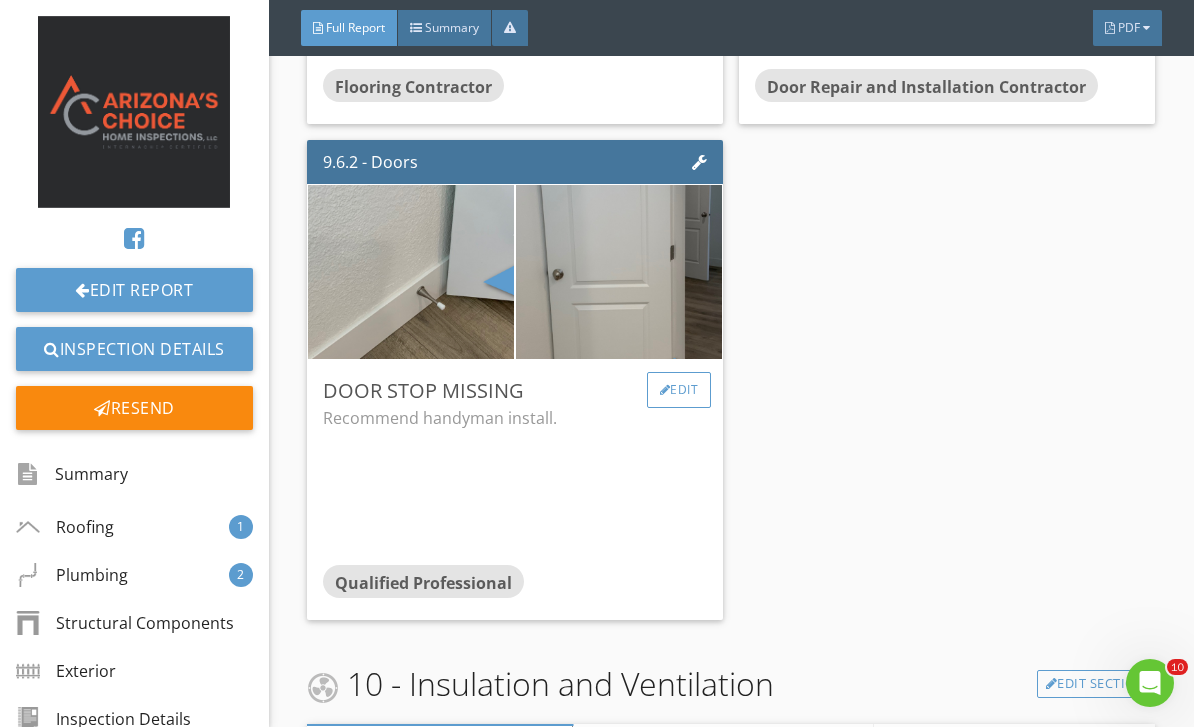 click on "Edit" at bounding box center [679, 390] 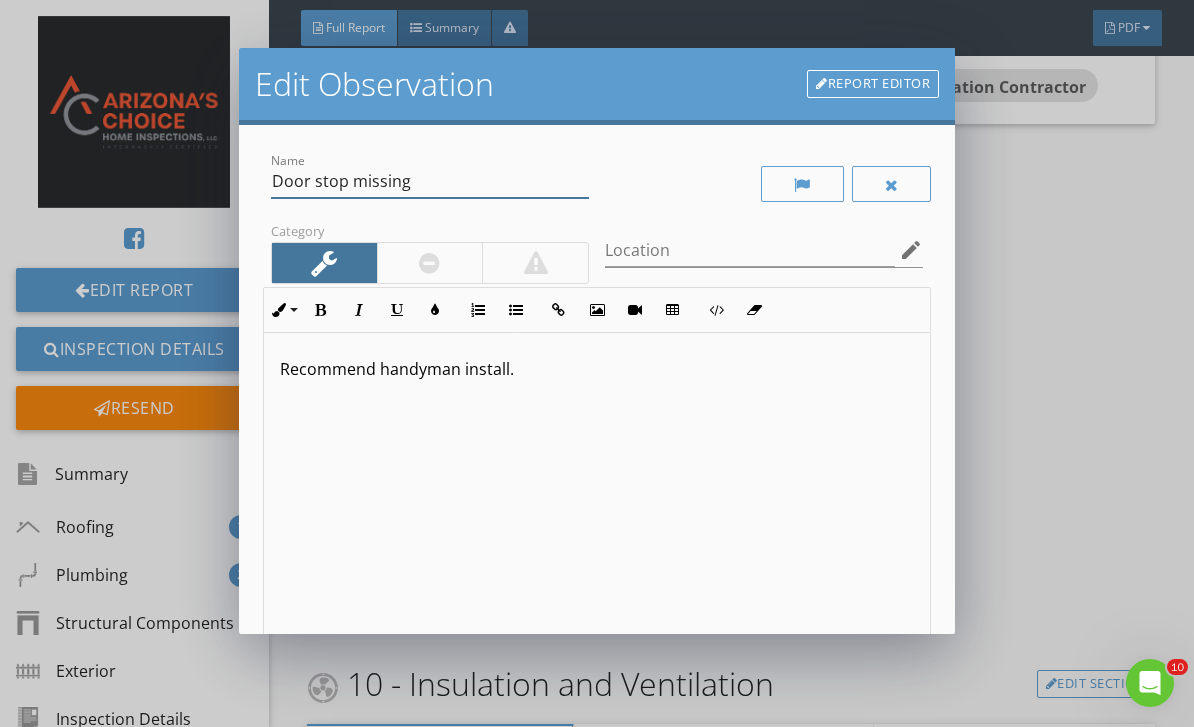 click on "Door stop missing" at bounding box center [430, 181] 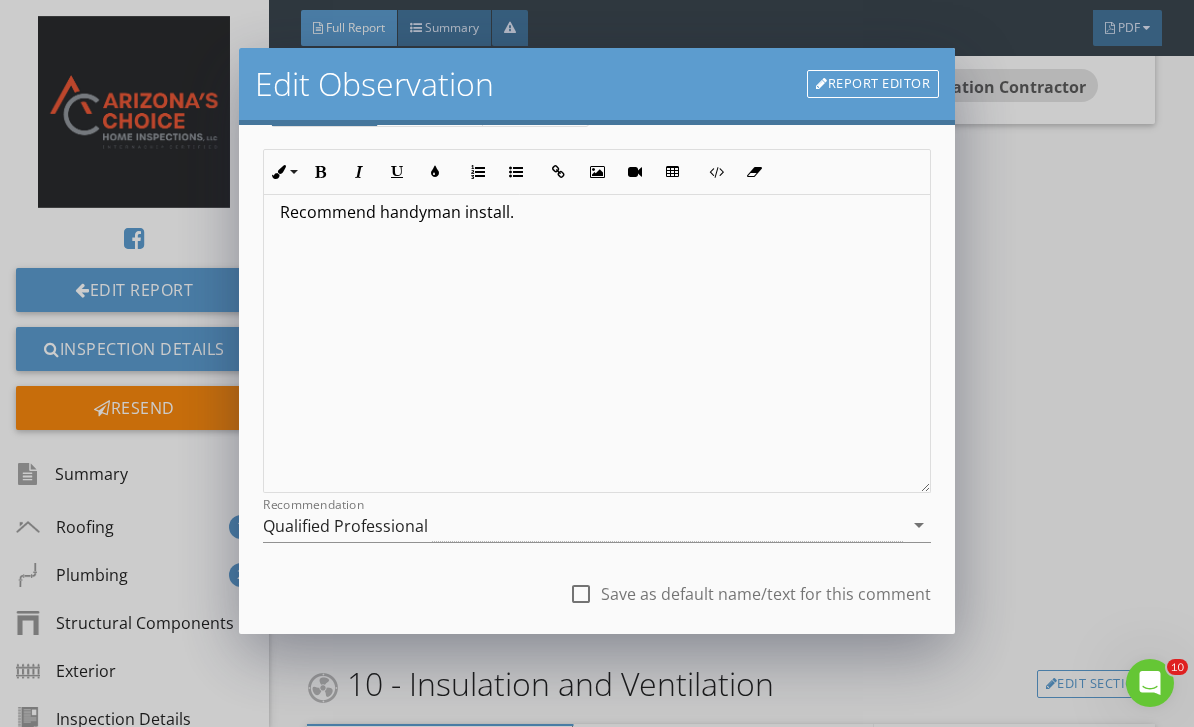 scroll, scrollTop: 163, scrollLeft: 0, axis: vertical 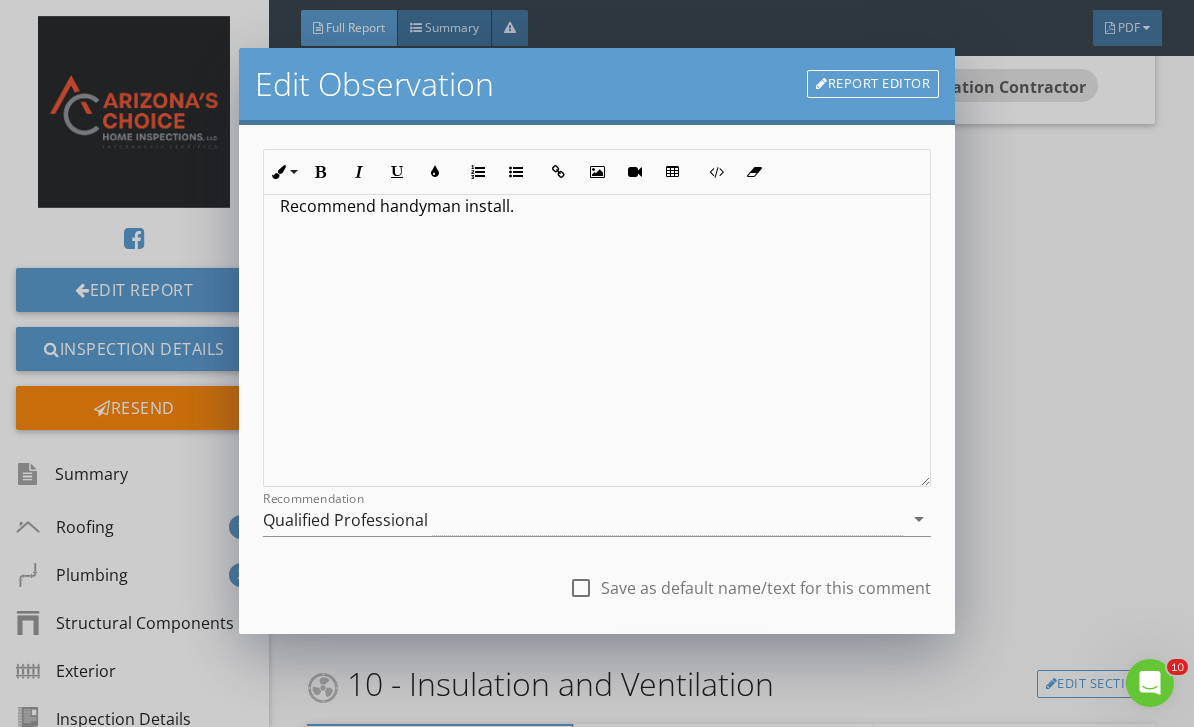 type on "Door stop missing/incorrectly located" 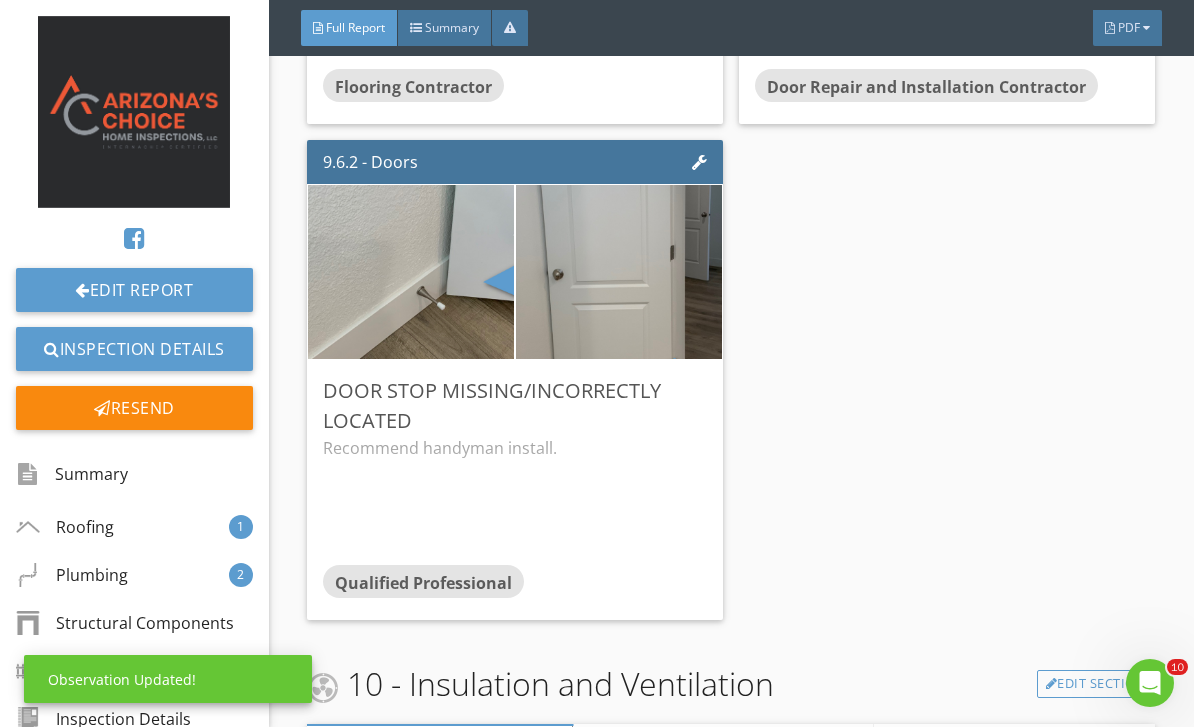 scroll, scrollTop: 0, scrollLeft: 0, axis: both 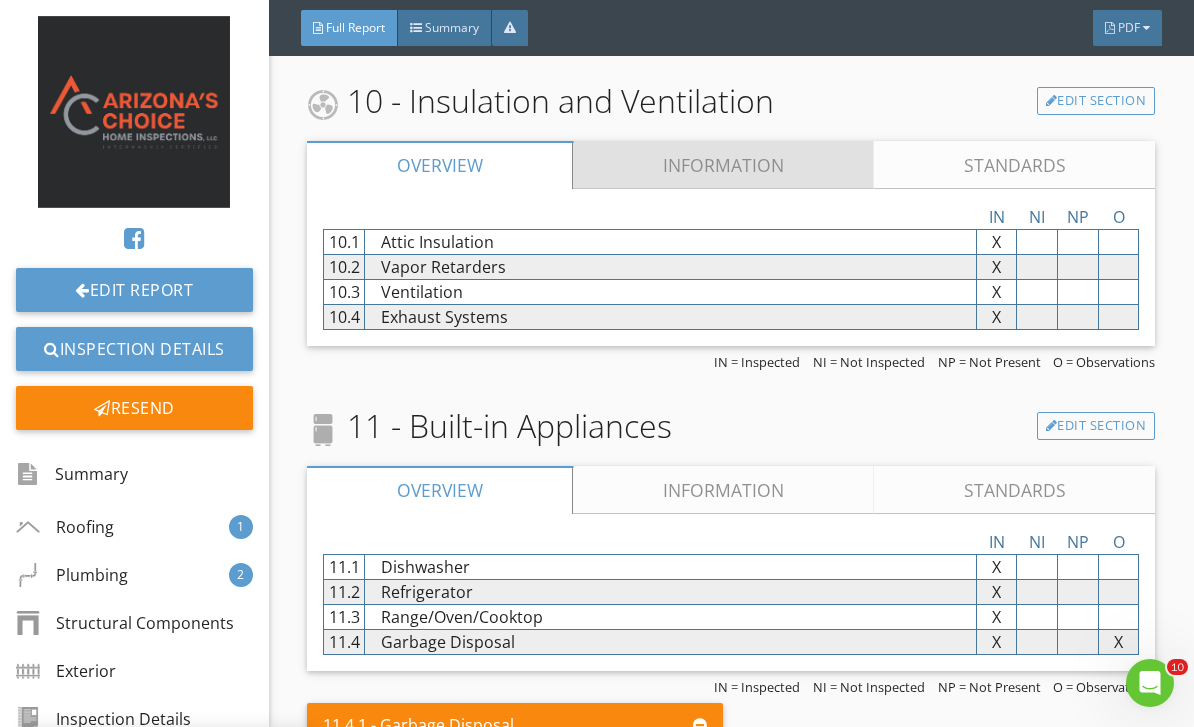 click on "Information" at bounding box center (723, 165) 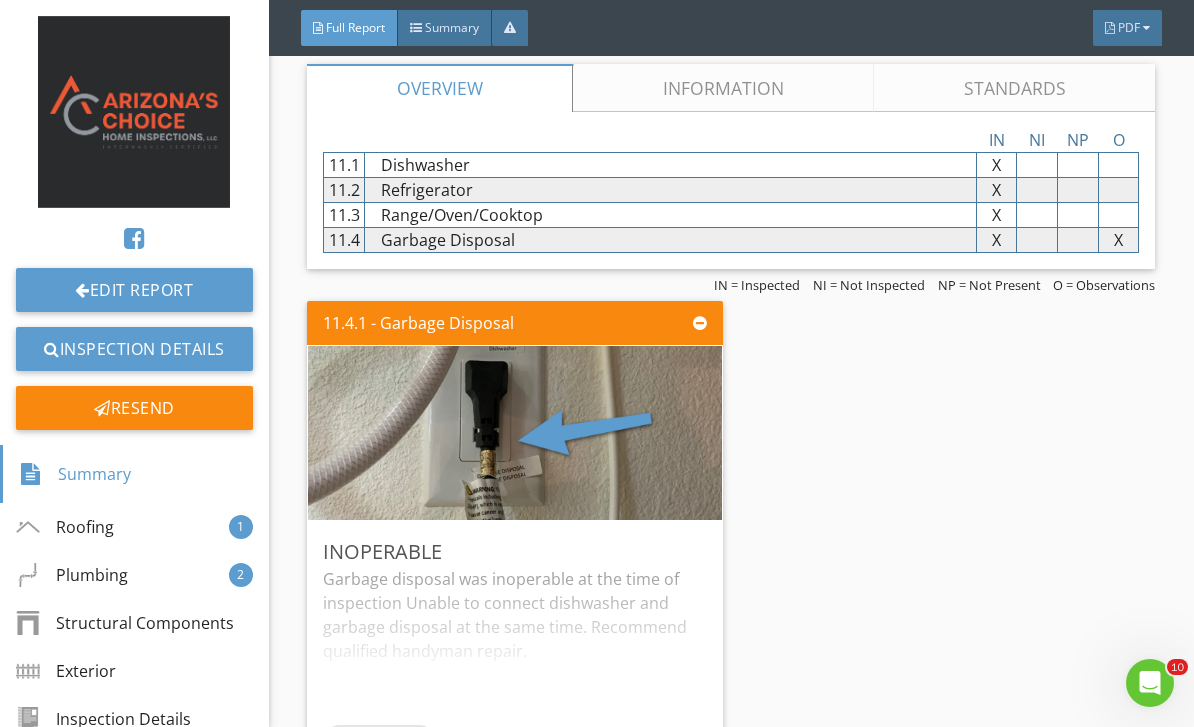 scroll, scrollTop: 8563, scrollLeft: 0, axis: vertical 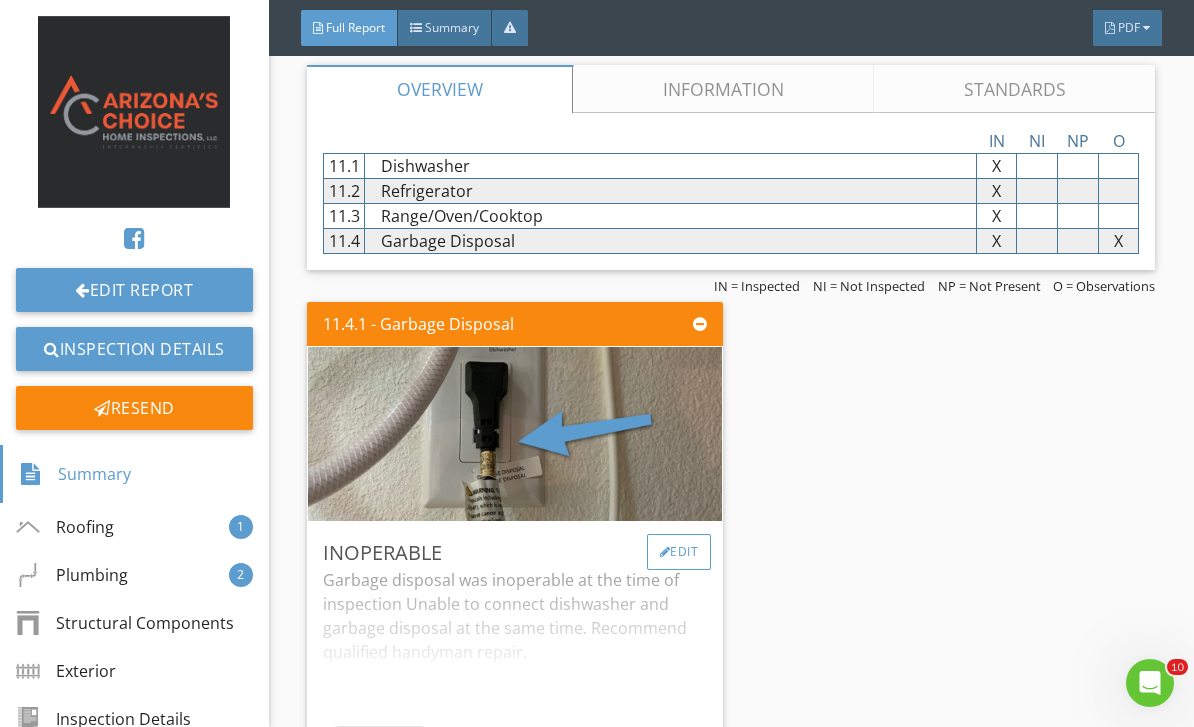 click on "Edit" at bounding box center [679, 552] 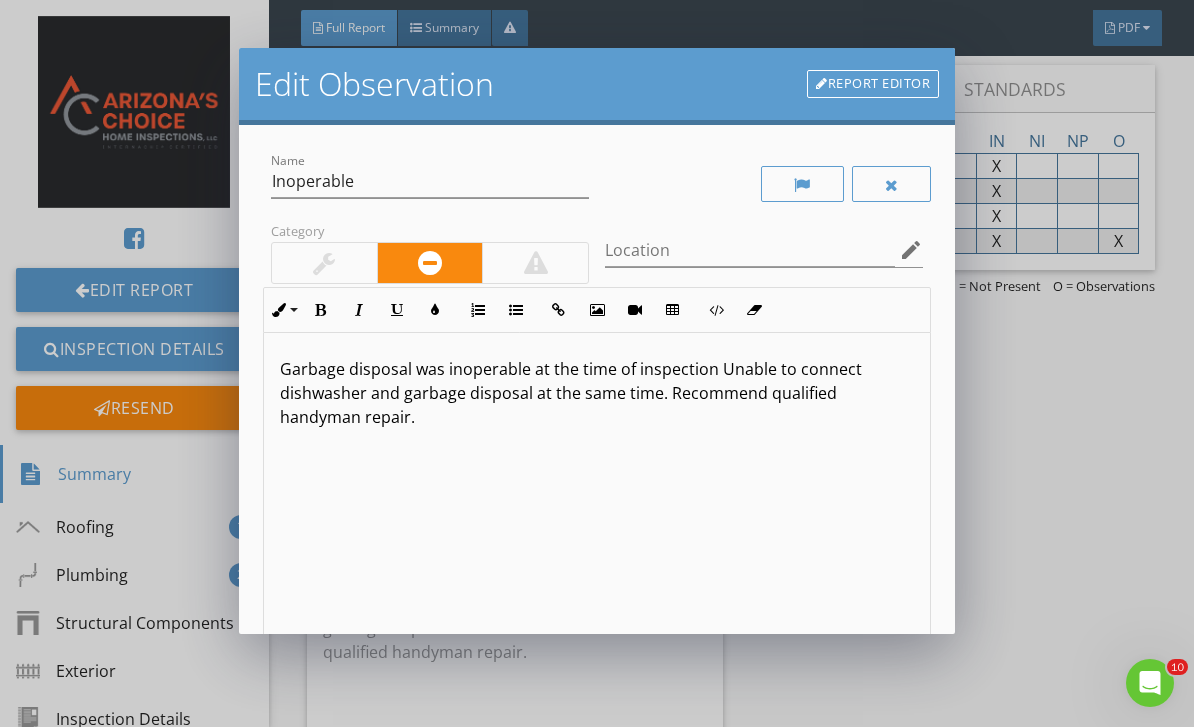 click on "Garbage disposal was inoperable at the time of inspection Unable to connect dishwasher and garbage disposal at the same time. Recommend qualified handyman repair." at bounding box center (597, 393) 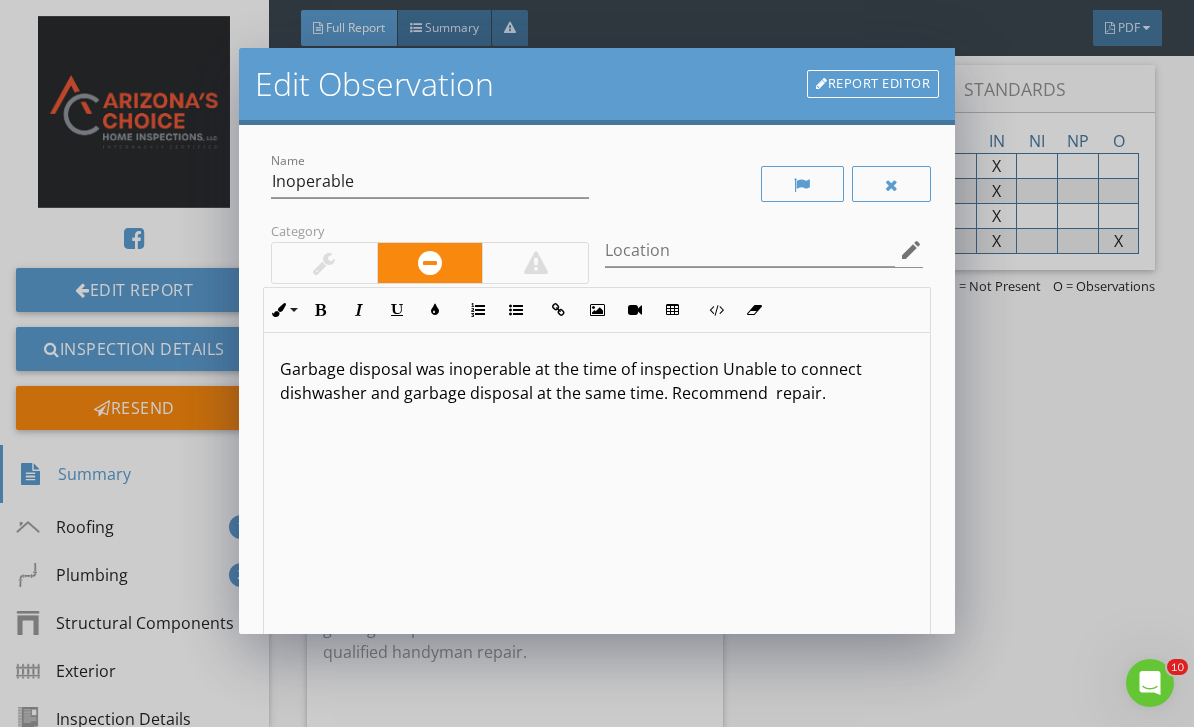 type 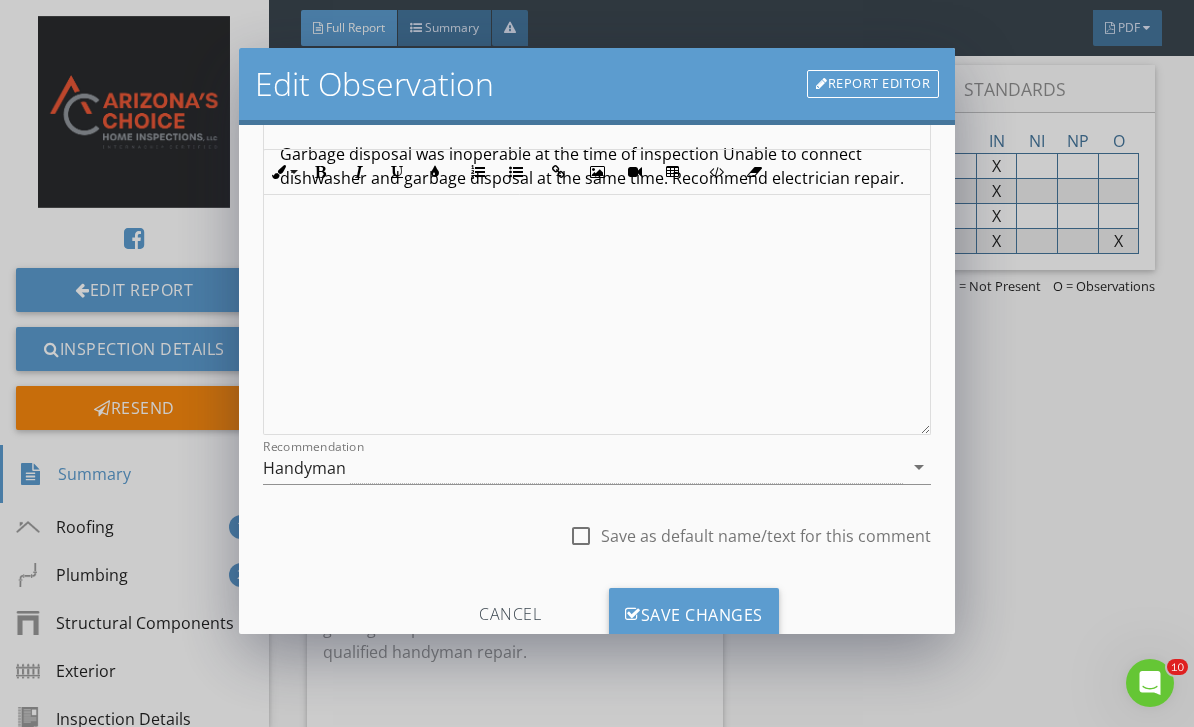 scroll, scrollTop: 215, scrollLeft: 0, axis: vertical 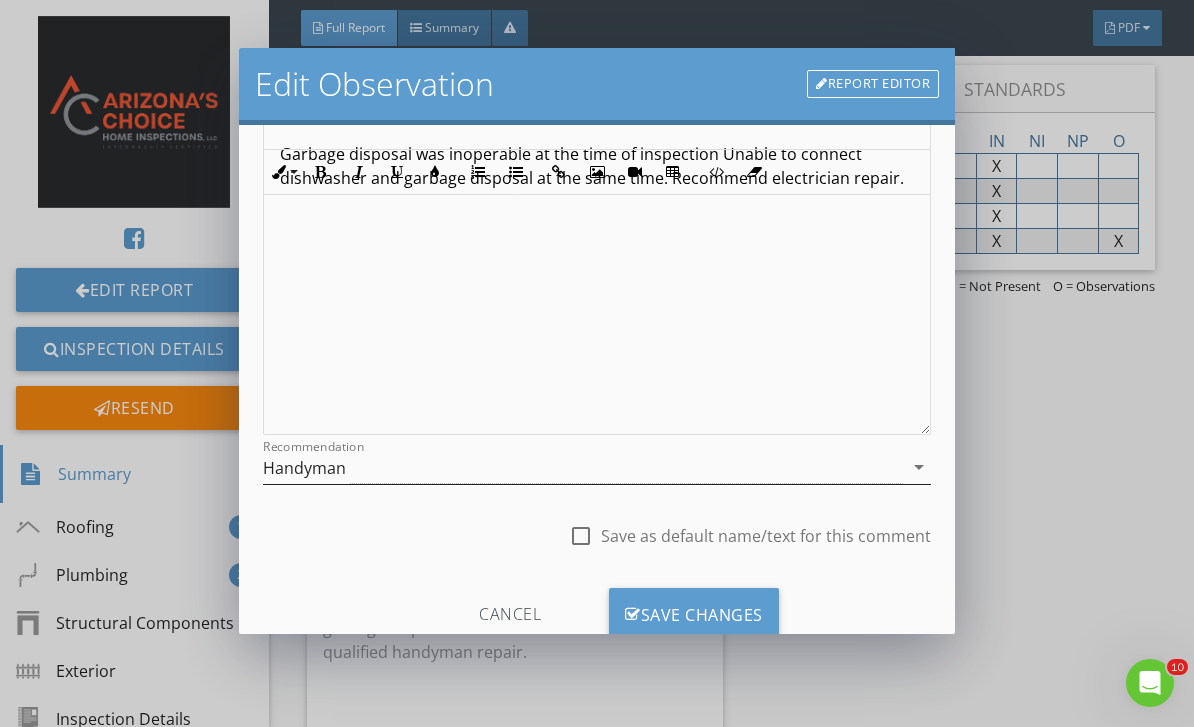click on "Handyman" at bounding box center [583, 467] 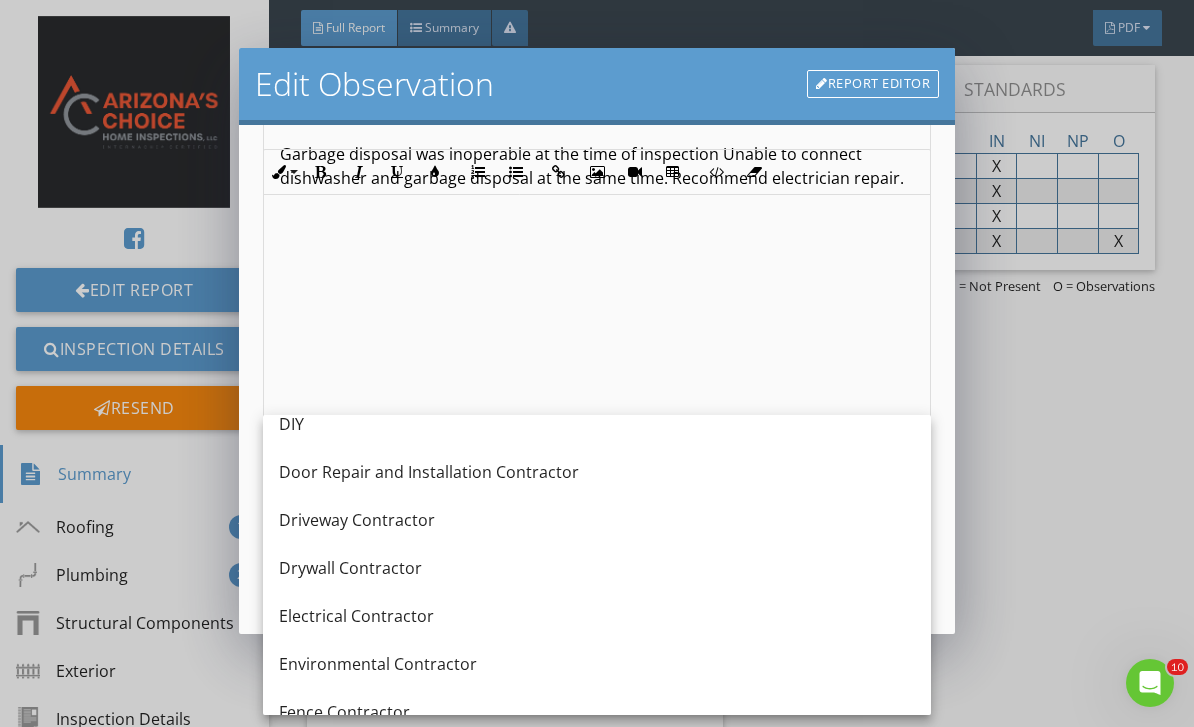 scroll, scrollTop: 611, scrollLeft: 0, axis: vertical 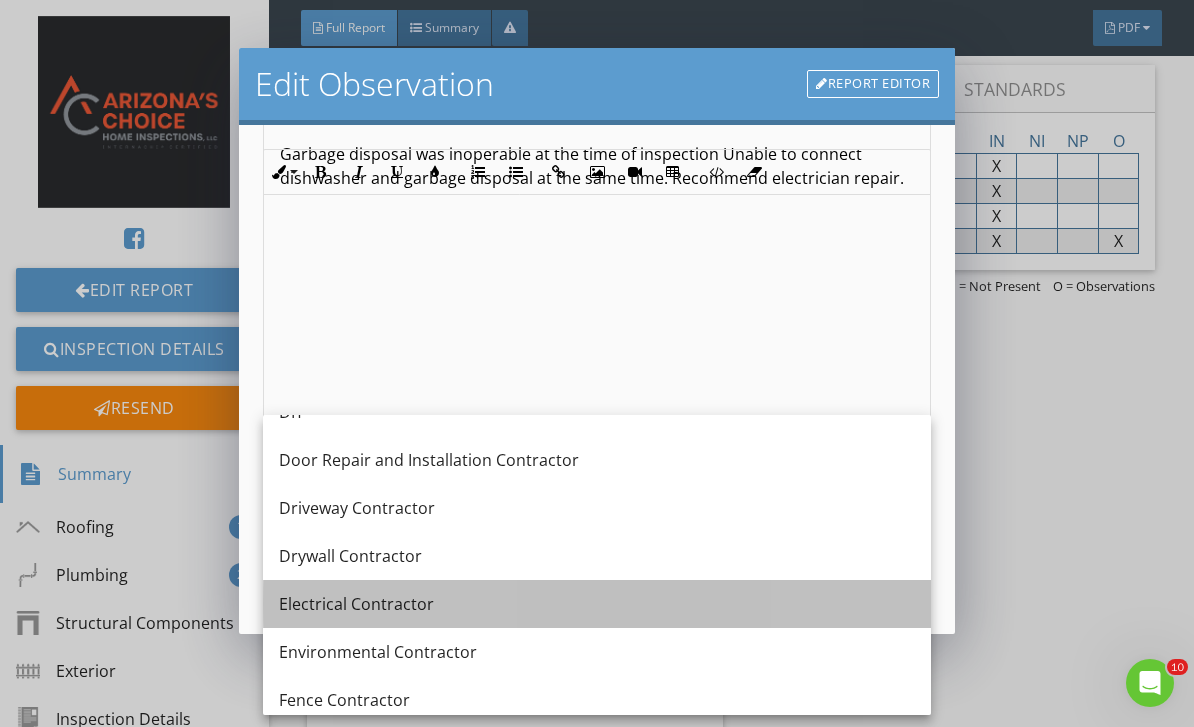 click on "Electrical Contractor" at bounding box center (597, 604) 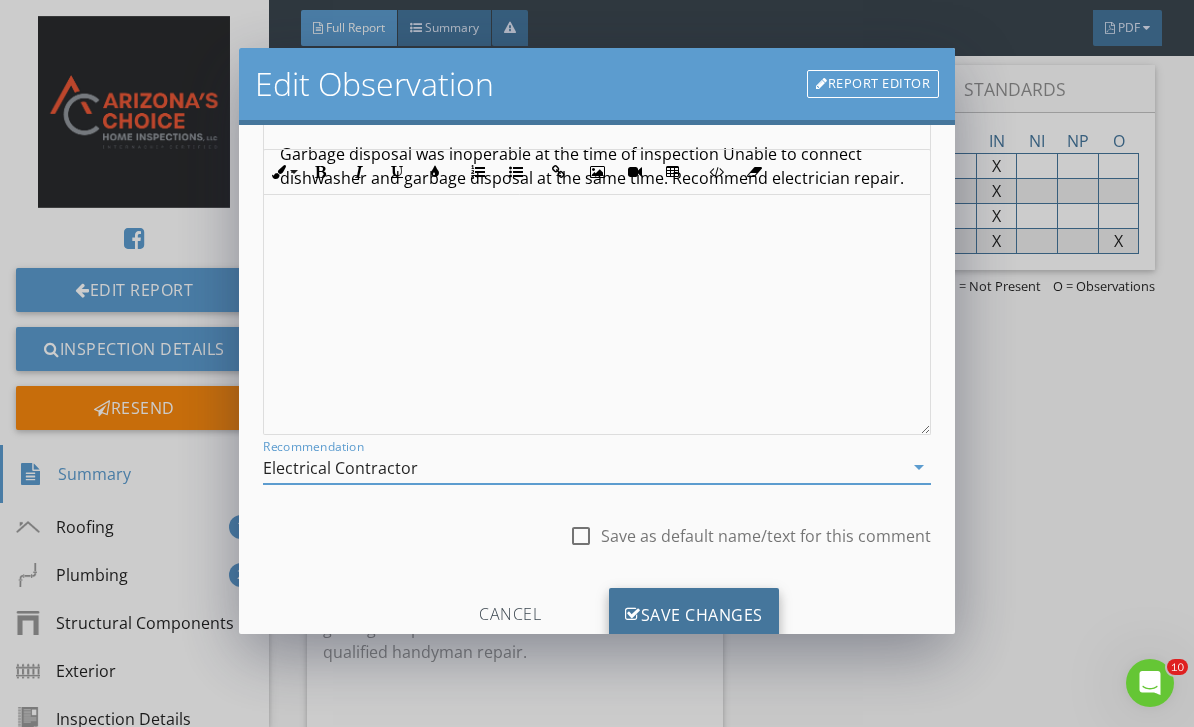 click on "Save Changes" at bounding box center [694, 615] 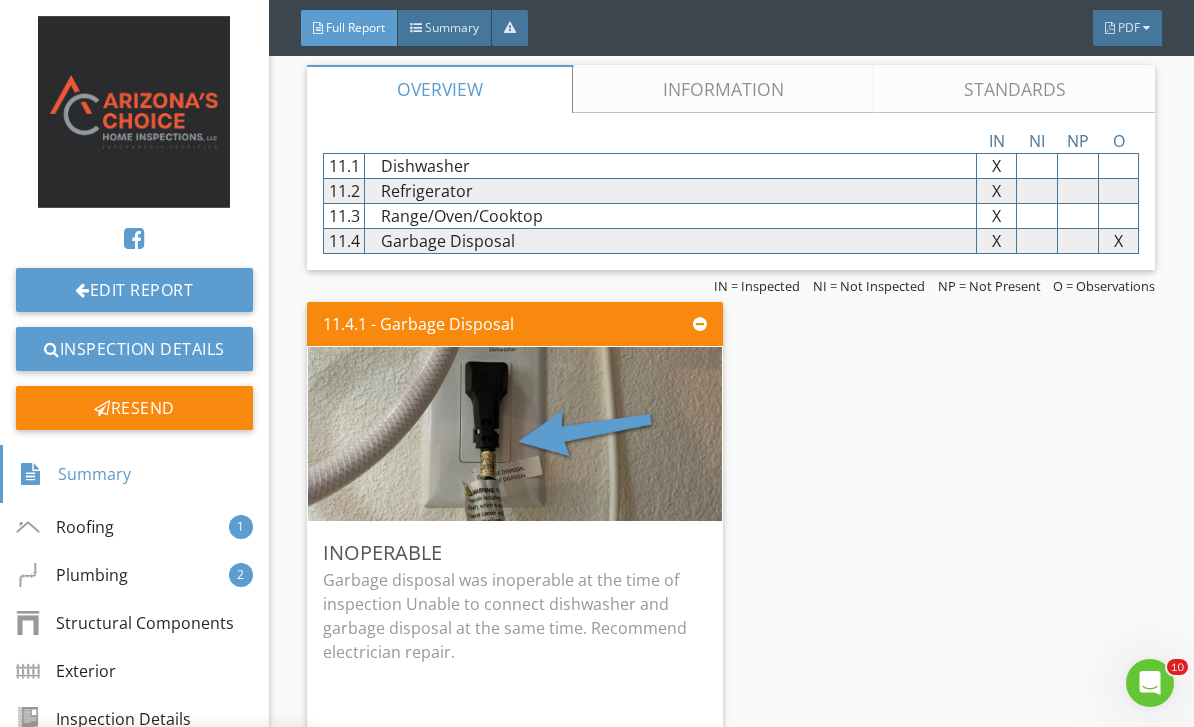 scroll, scrollTop: 0, scrollLeft: 0, axis: both 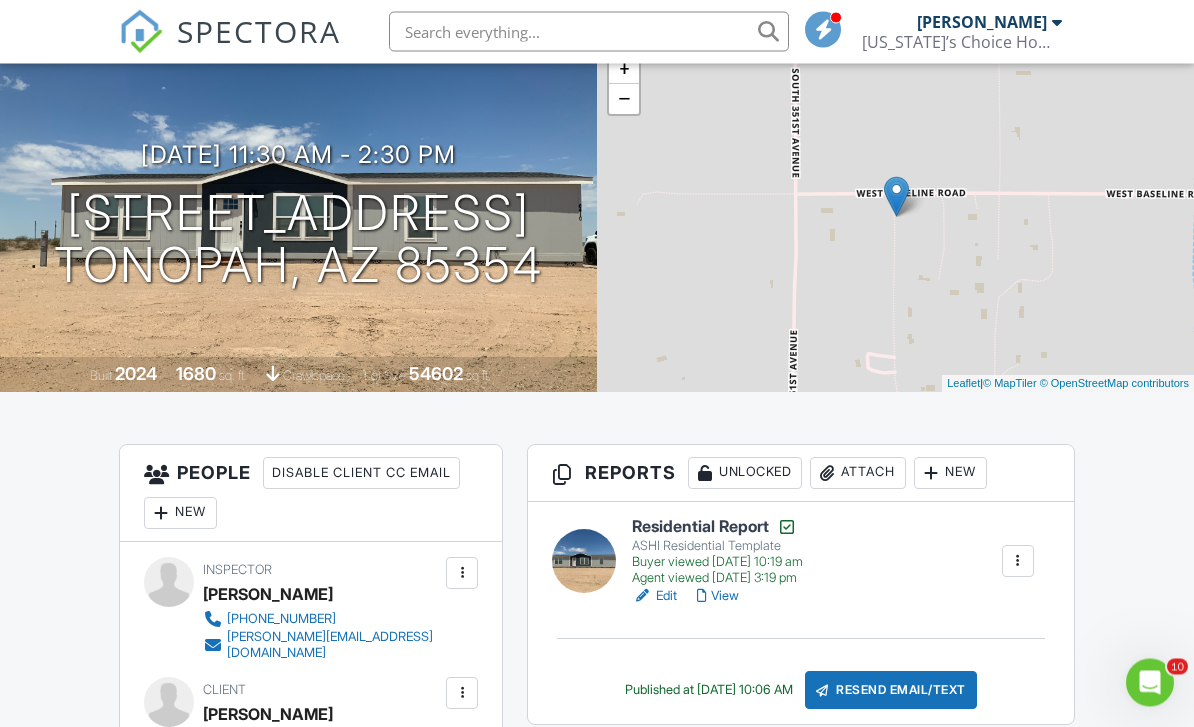 click on "View" at bounding box center [718, 597] 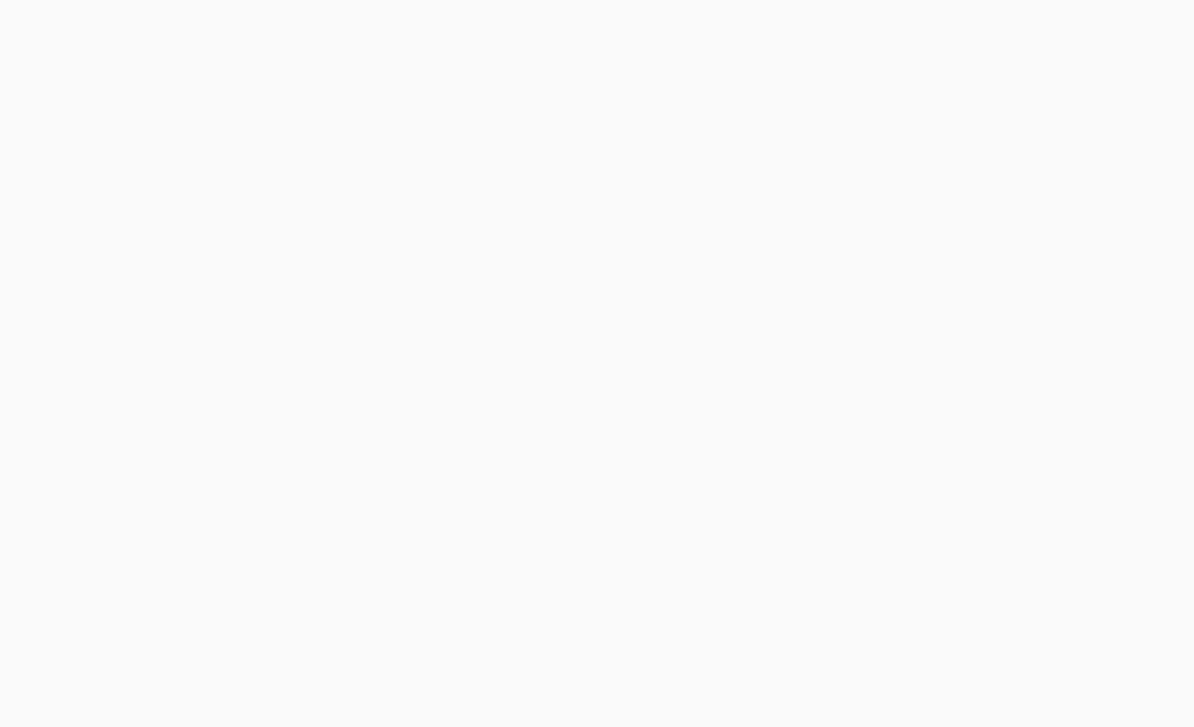 scroll, scrollTop: 0, scrollLeft: 0, axis: both 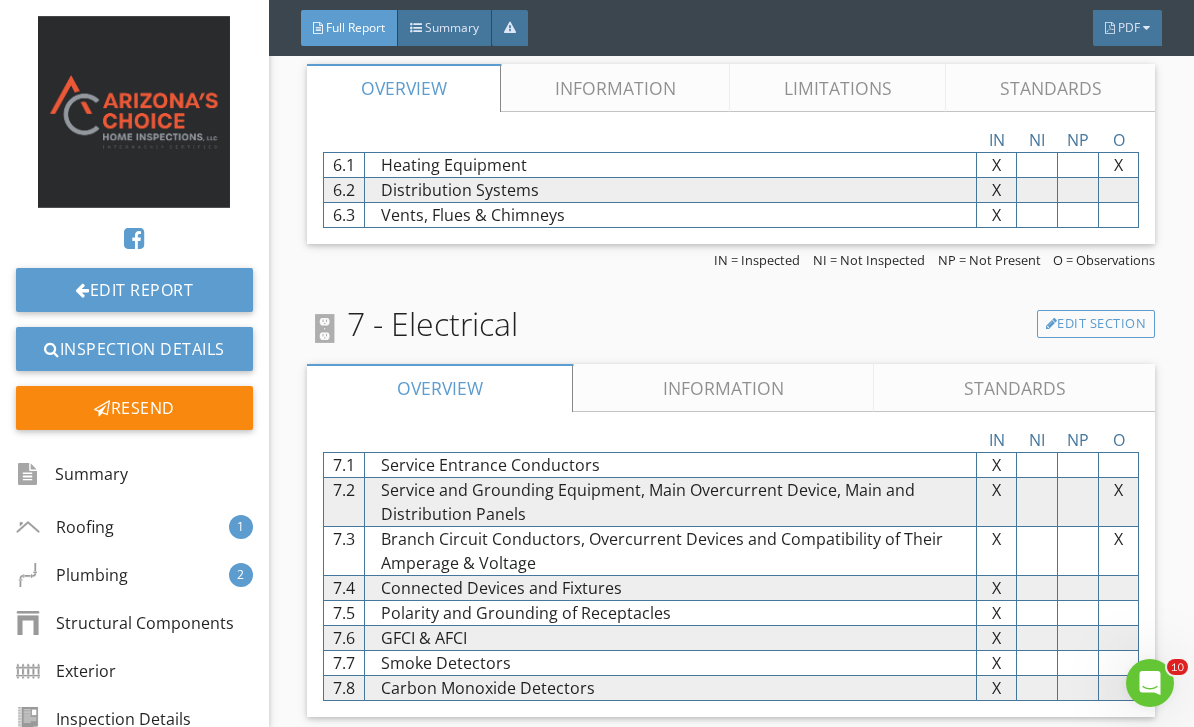 click on "Information" at bounding box center (723, 388) 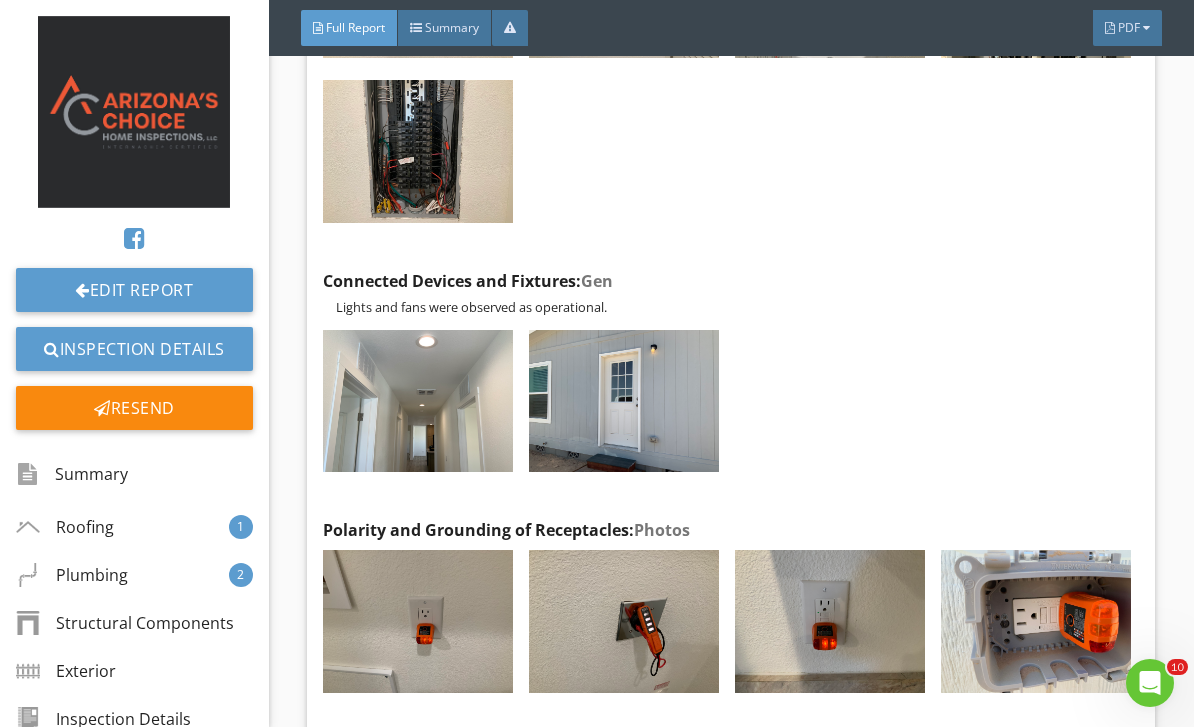 scroll, scrollTop: 6244, scrollLeft: 0, axis: vertical 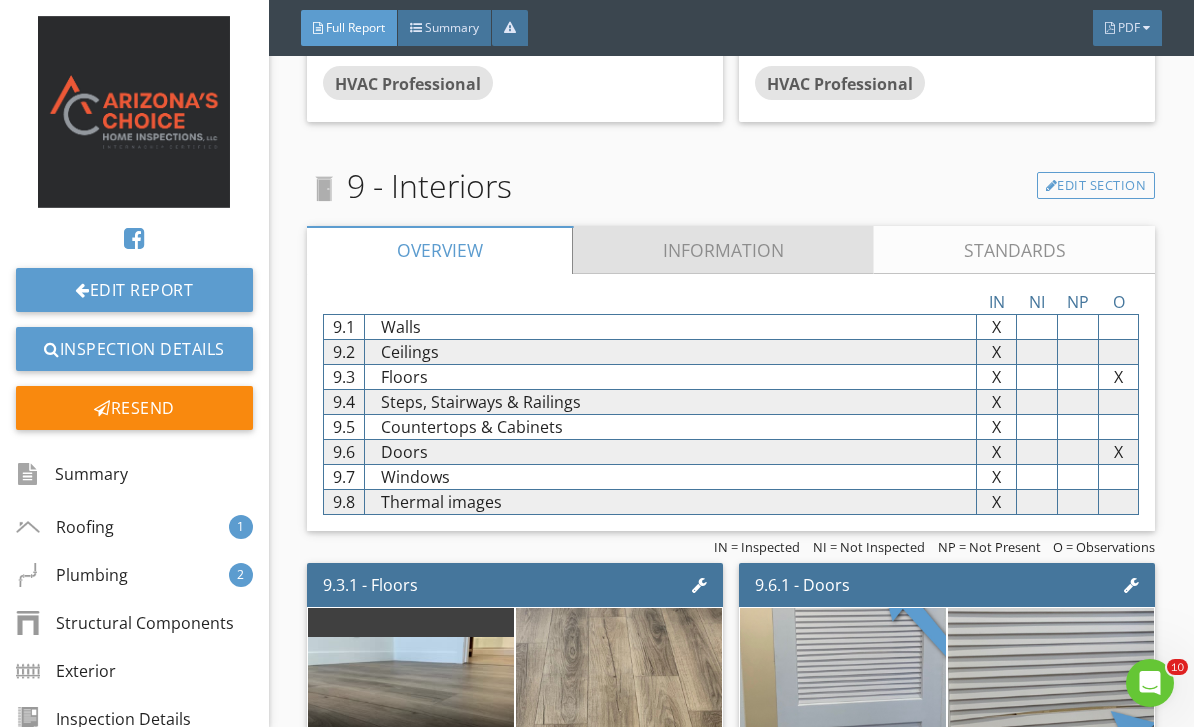 click on "Information" at bounding box center (723, 250) 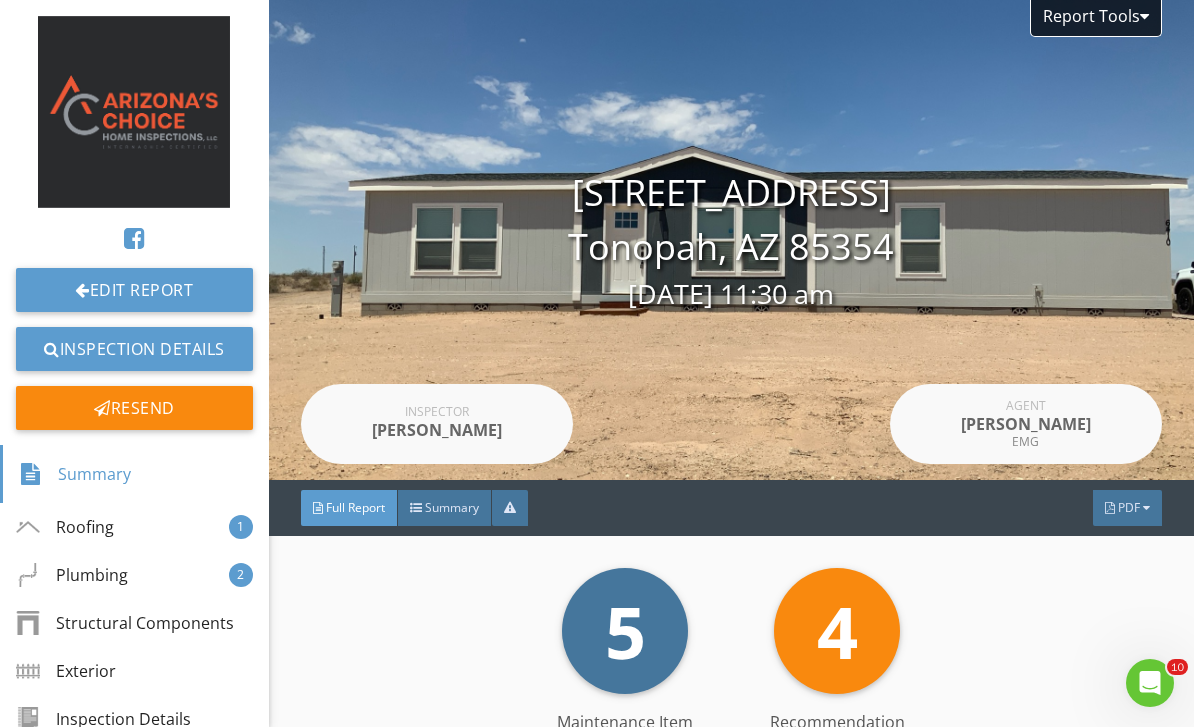 scroll, scrollTop: 0, scrollLeft: 0, axis: both 